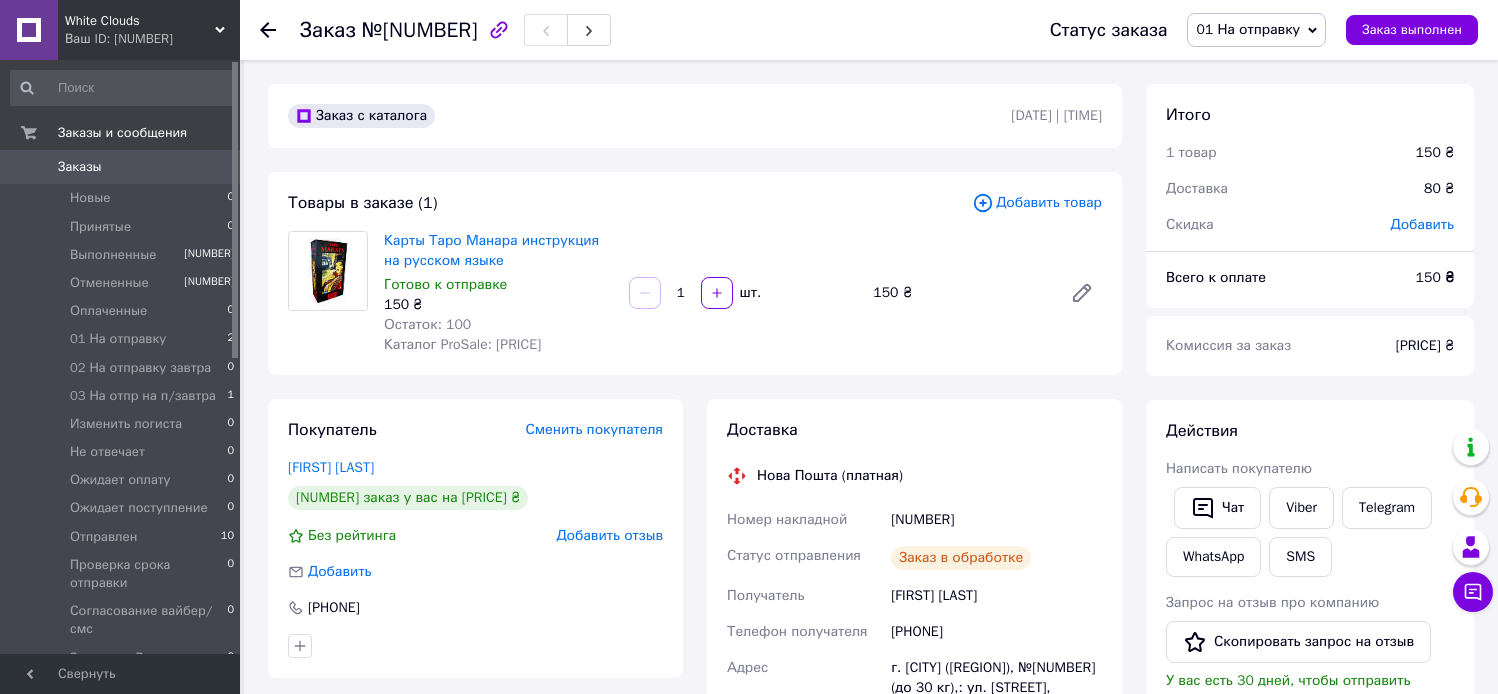 scroll, scrollTop: 0, scrollLeft: 0, axis: both 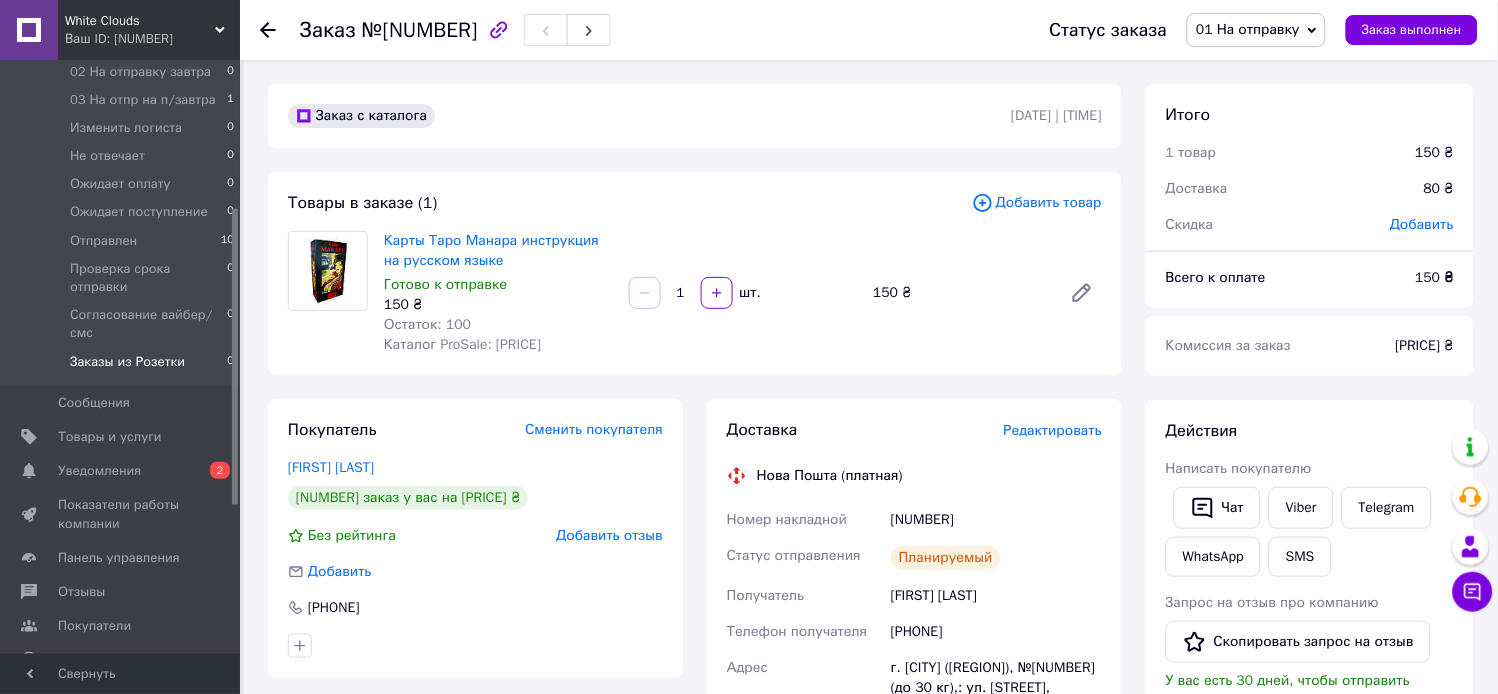 drag, startPoint x: 232, startPoint y: 100, endPoint x: 188, endPoint y: 371, distance: 274.5487 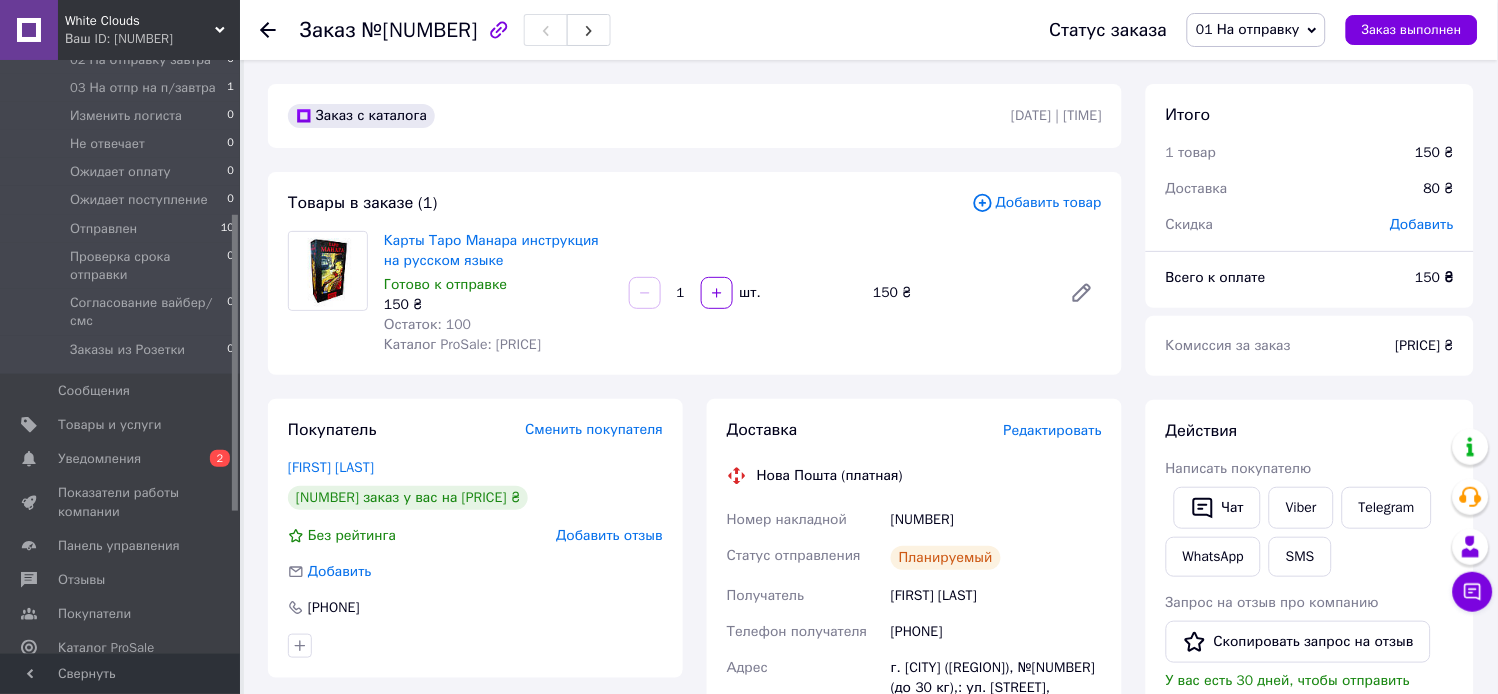 click on "Уведомления" at bounding box center [99, 459] 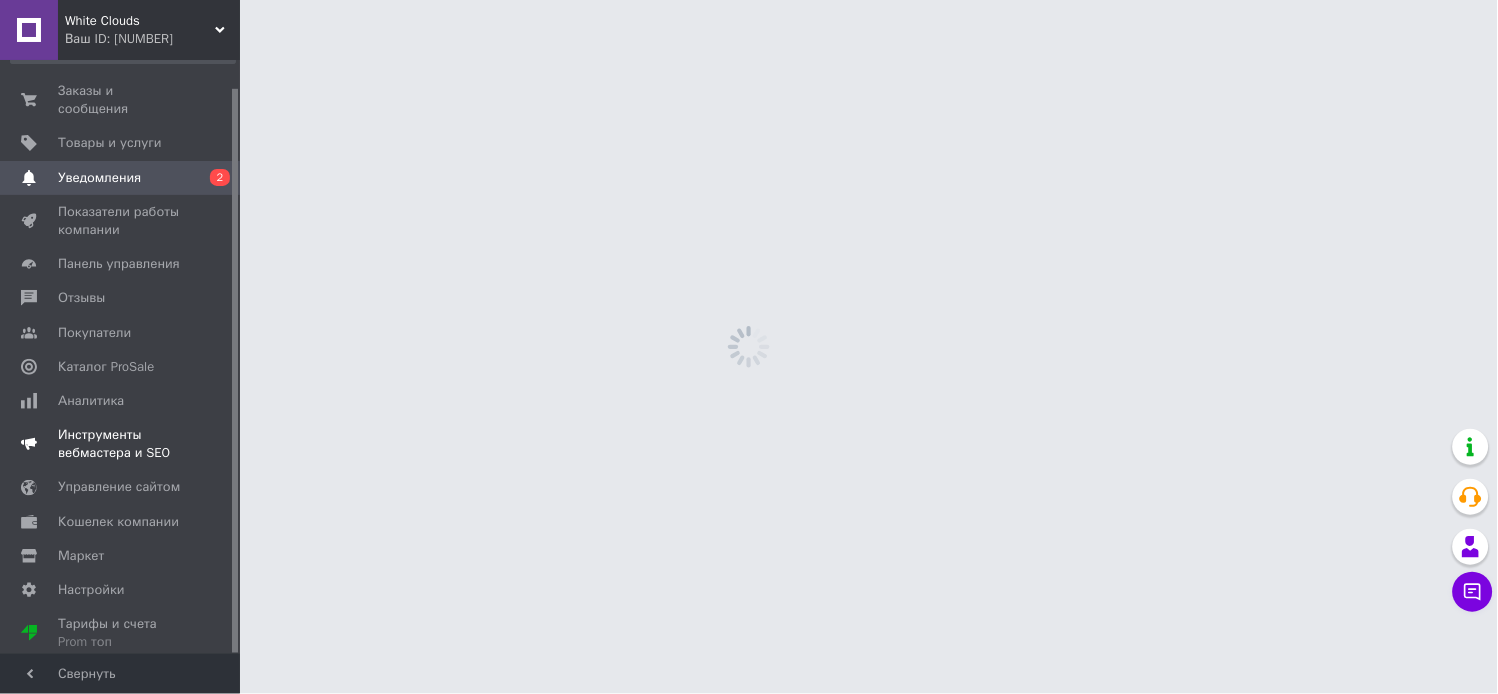 scroll, scrollTop: 28, scrollLeft: 0, axis: vertical 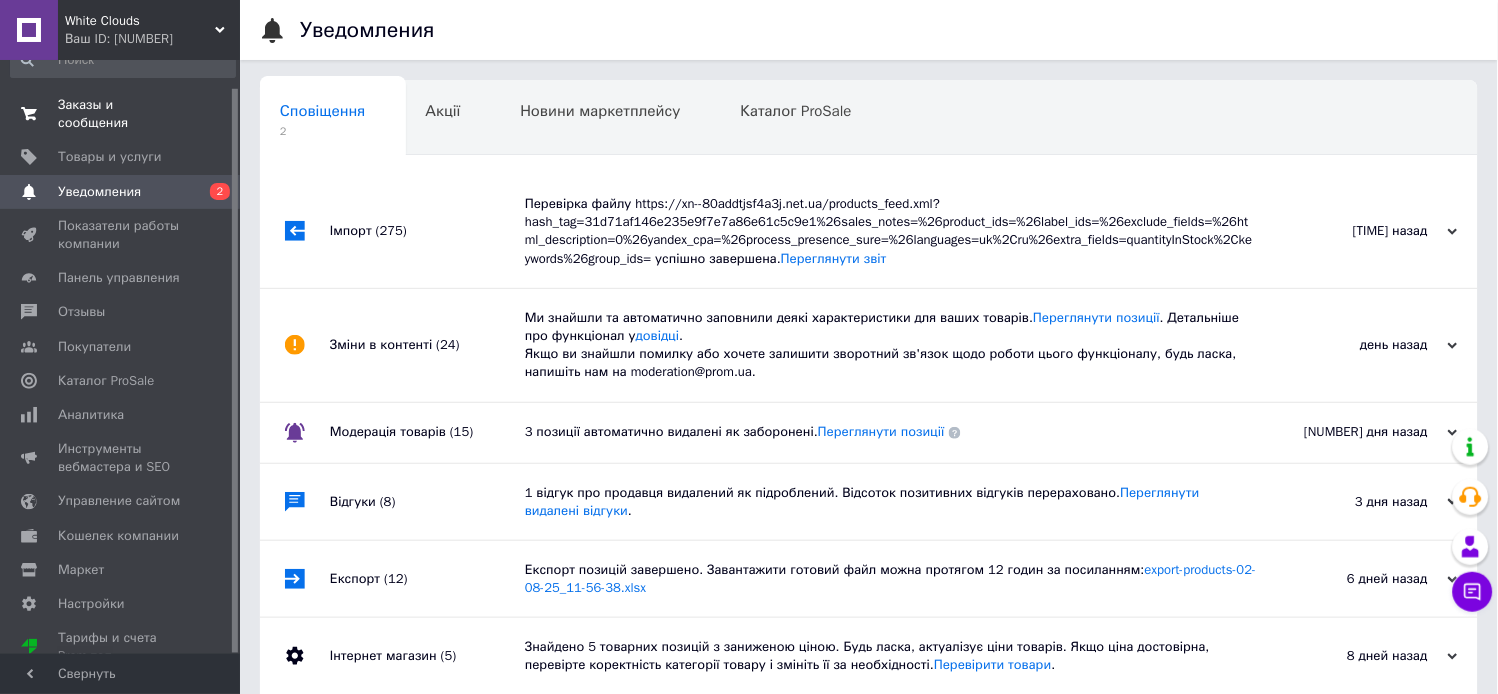 click on "Заказы и сообщения" at bounding box center [121, 114] 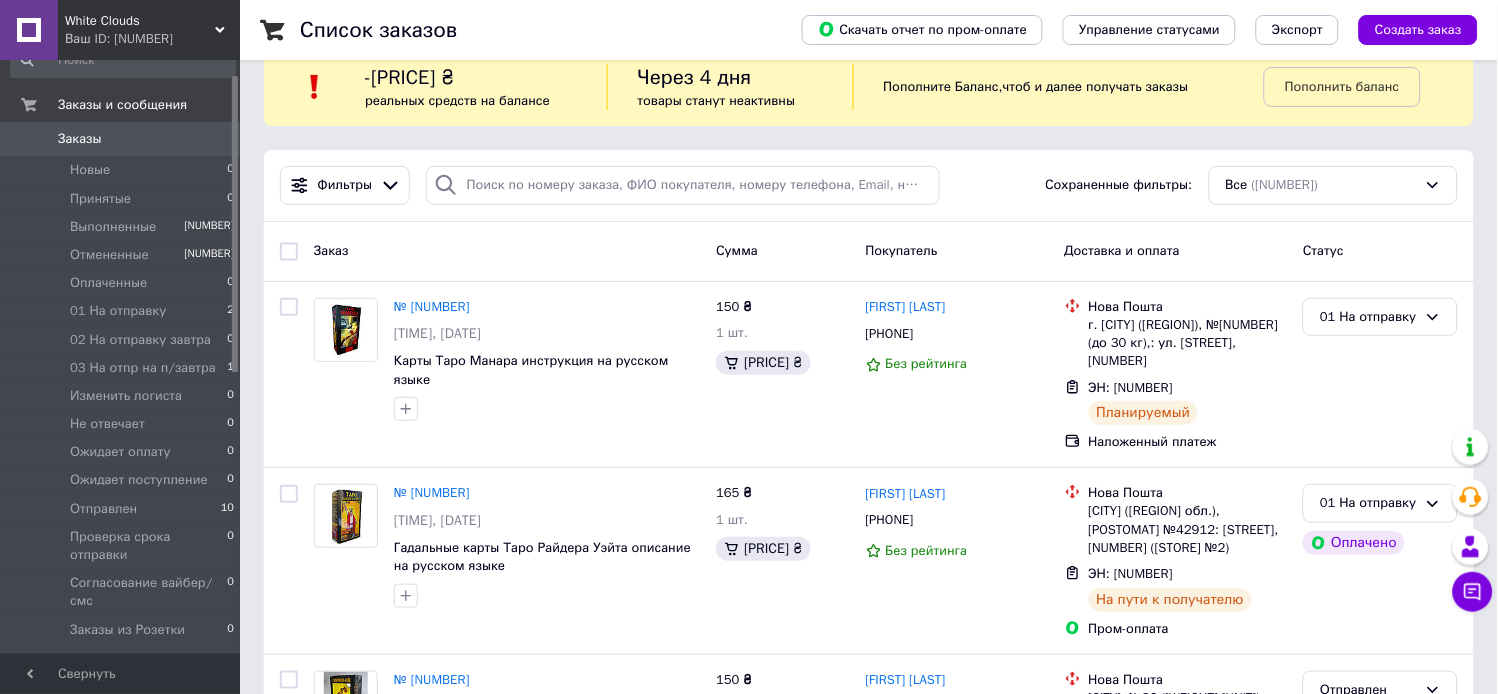 scroll, scrollTop: 3, scrollLeft: 0, axis: vertical 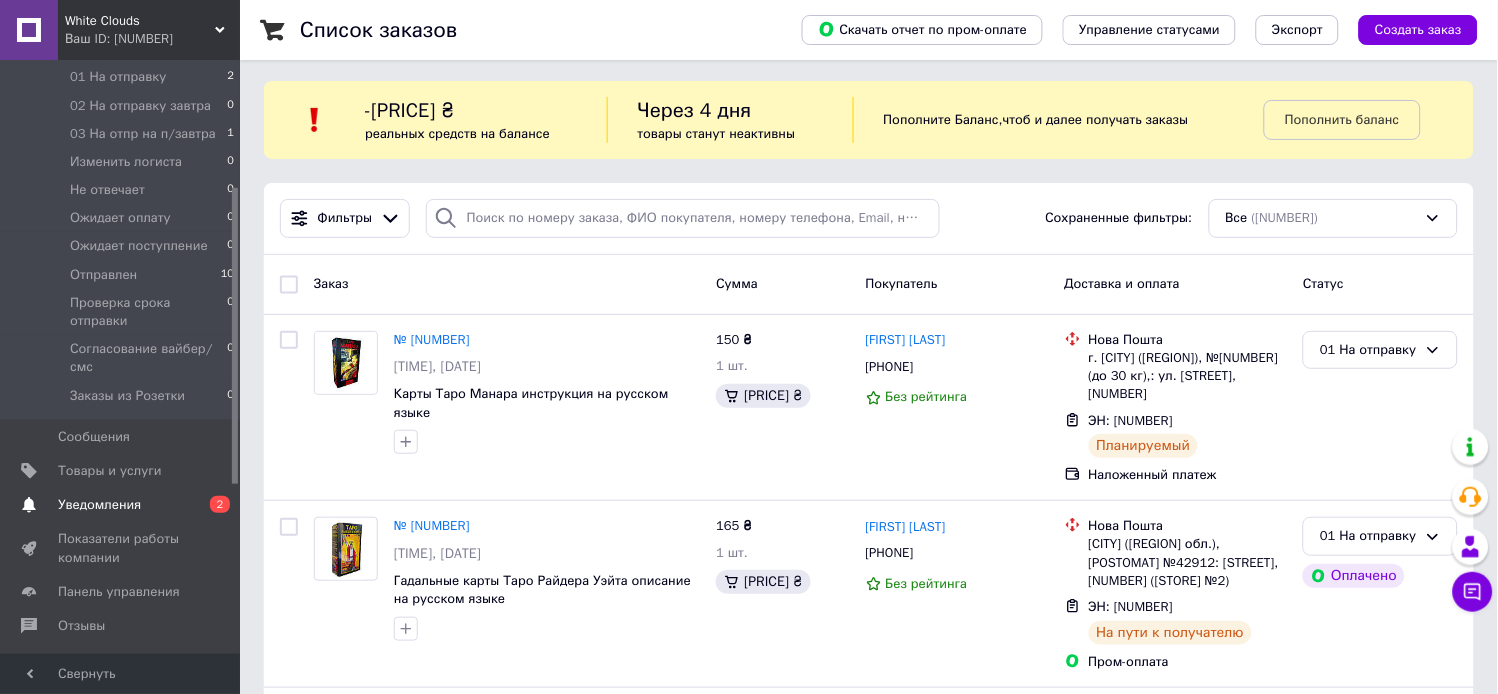 drag, startPoint x: 233, startPoint y: 293, endPoint x: 201, endPoint y: 460, distance: 170.03824 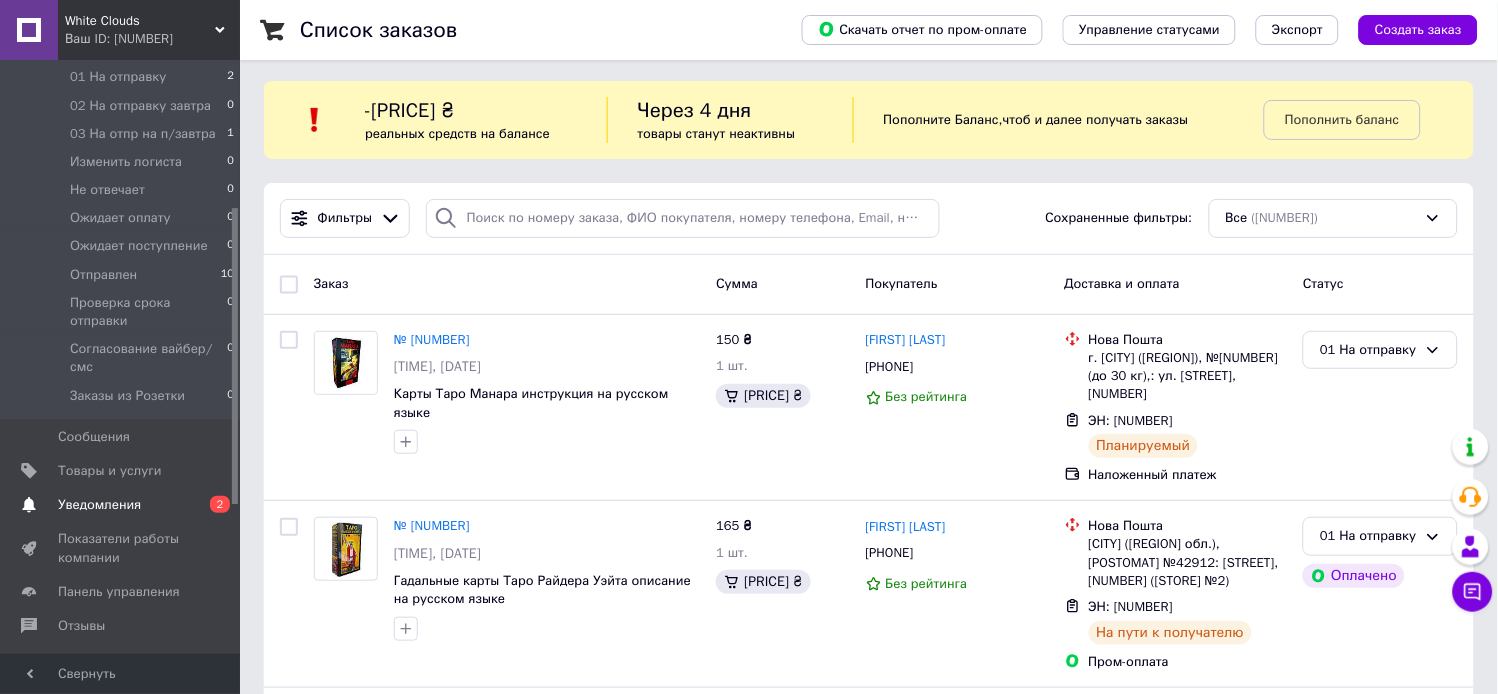scroll, scrollTop: 295, scrollLeft: 0, axis: vertical 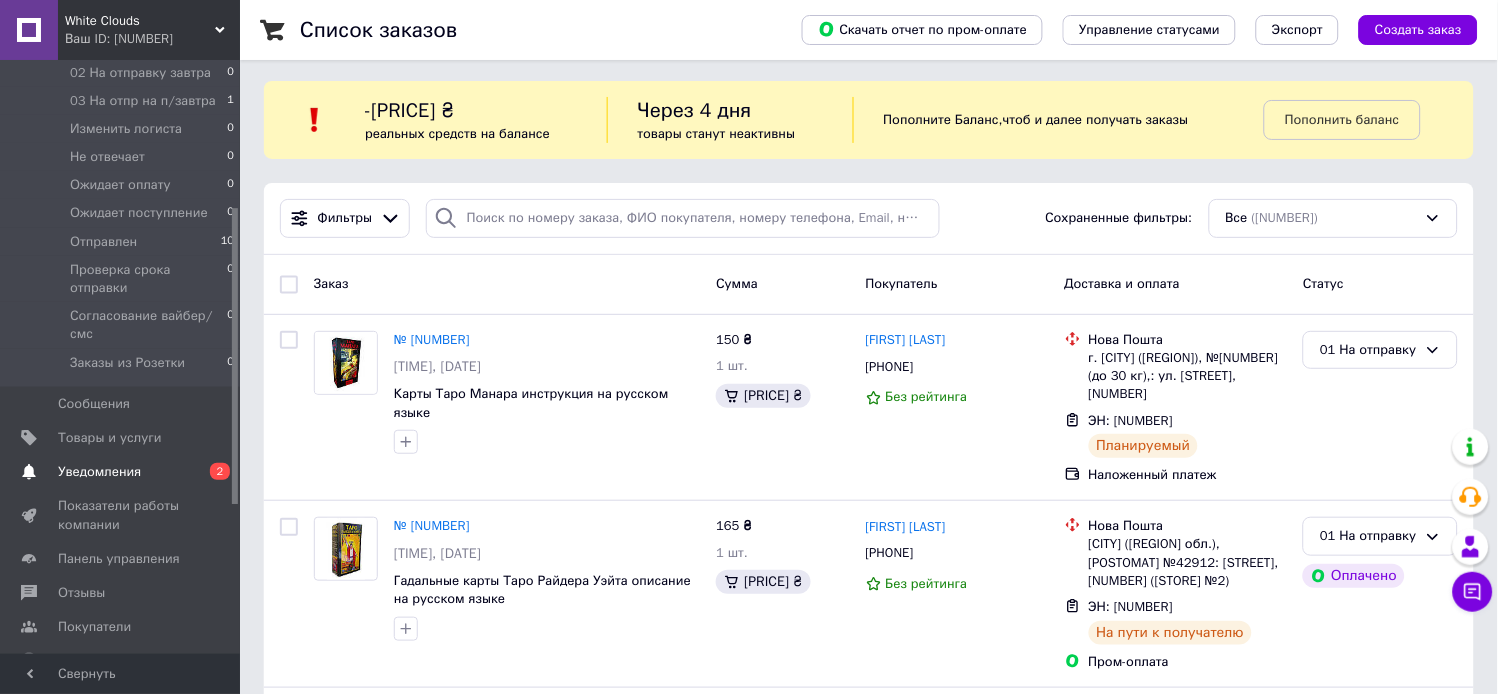 click on "Уведомления" at bounding box center (121, 472) 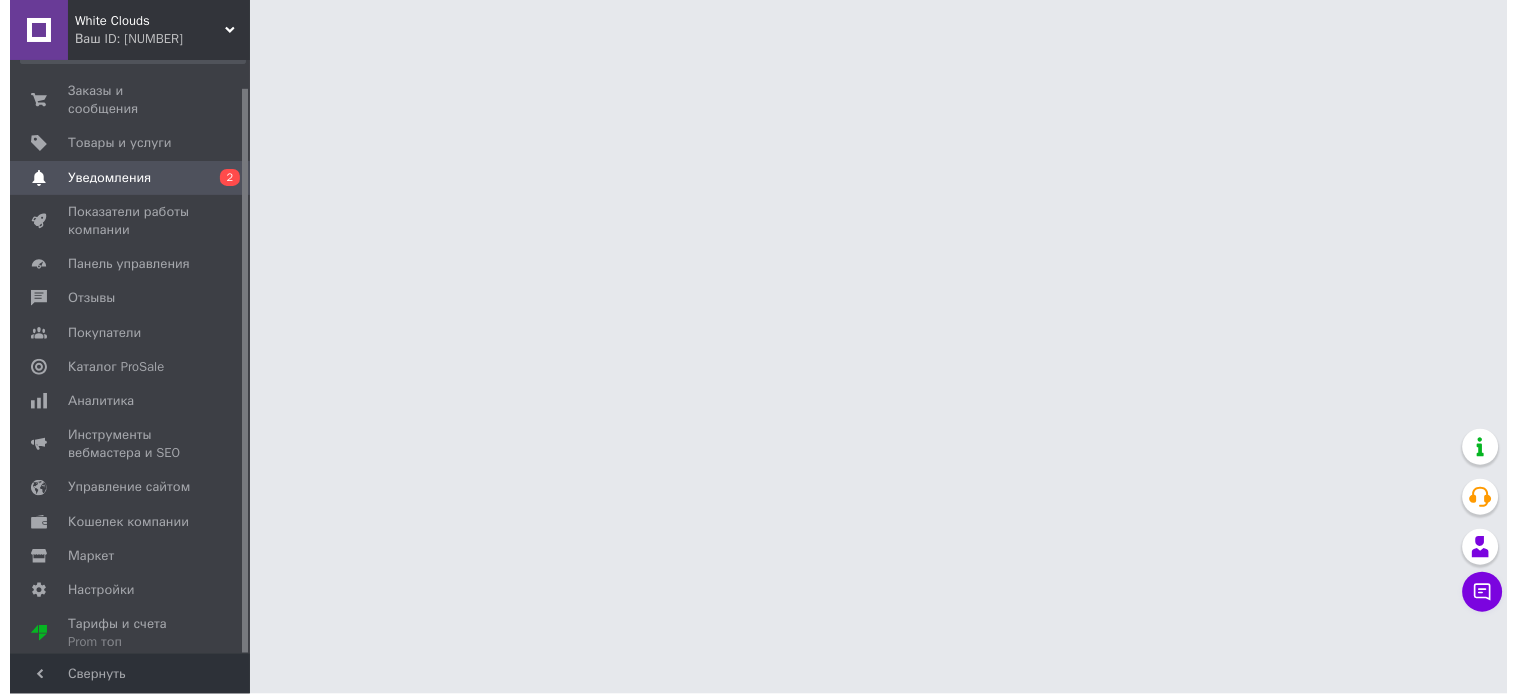 scroll, scrollTop: 0, scrollLeft: 0, axis: both 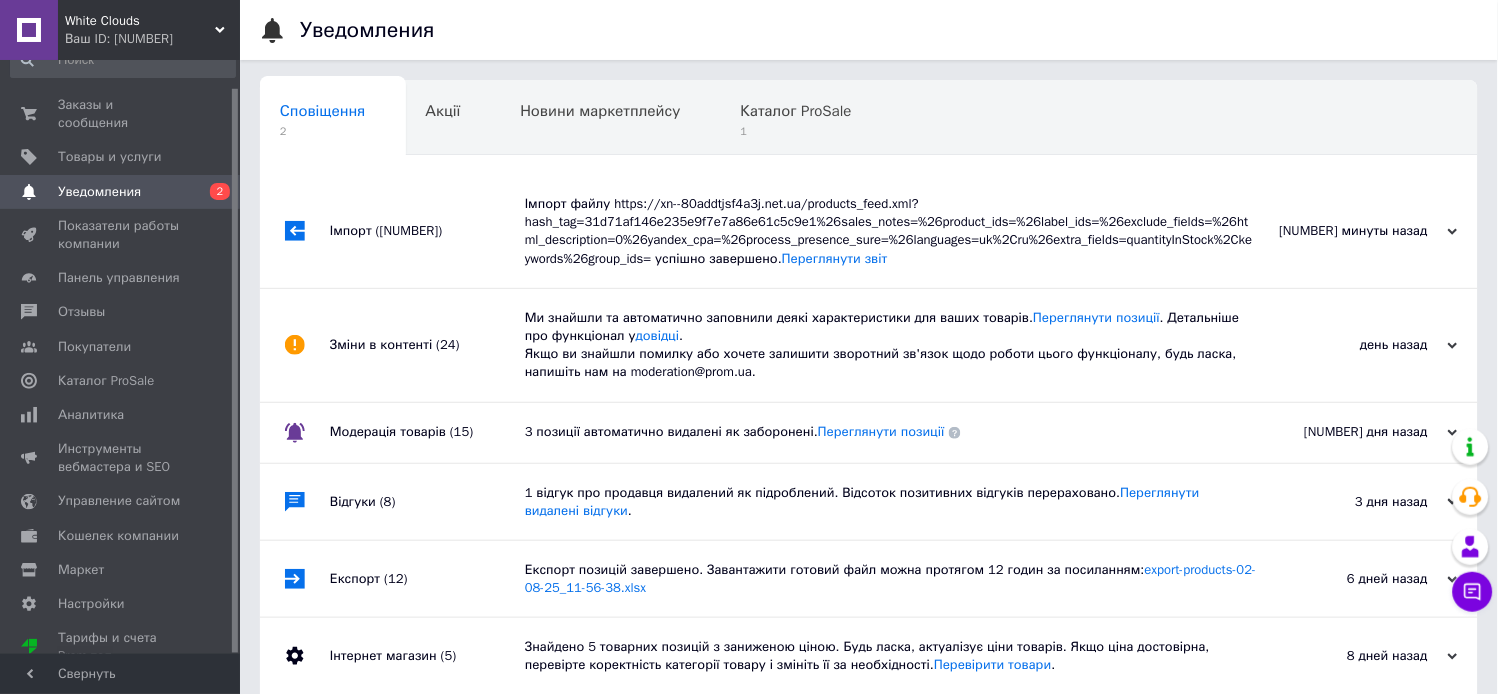 click on "Імпорт   ([NUMBER])" at bounding box center (427, 231) 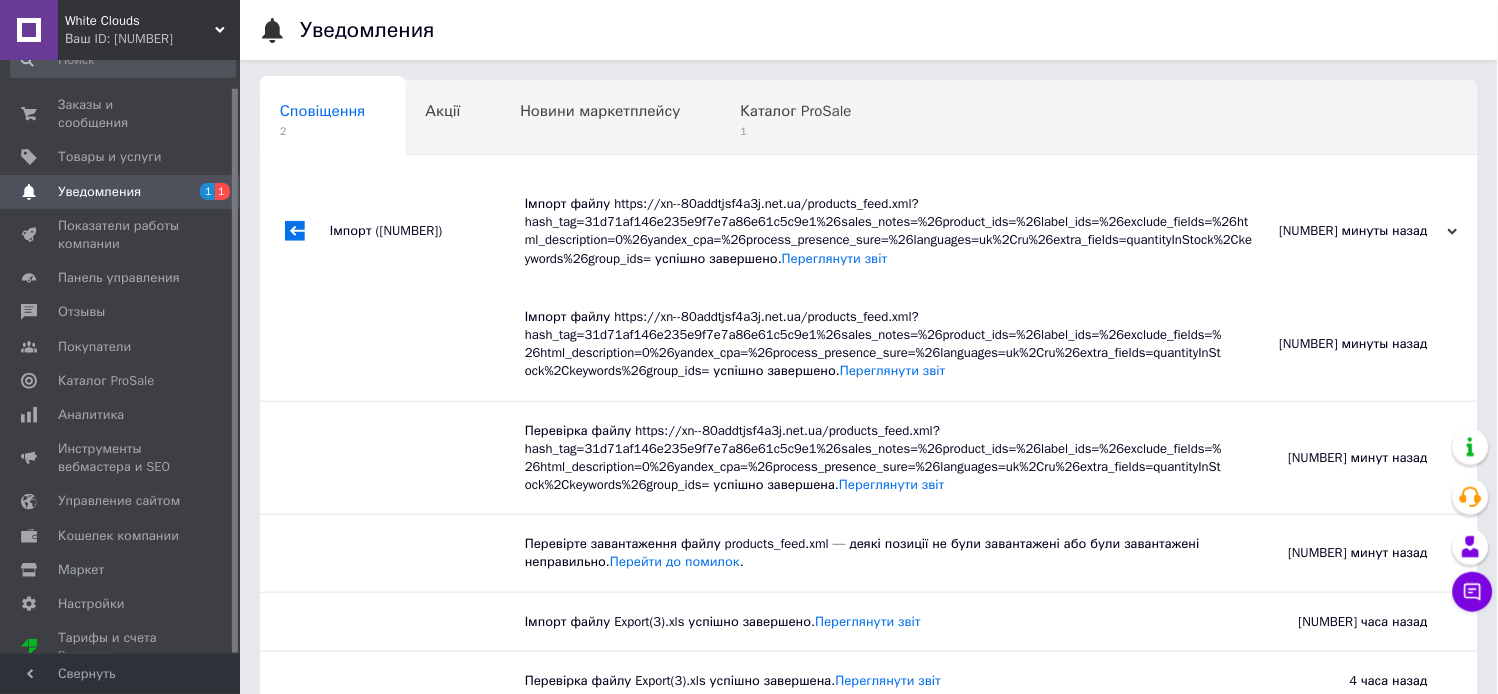 click on "Імпорт   ([NUMBER])" at bounding box center [427, 231] 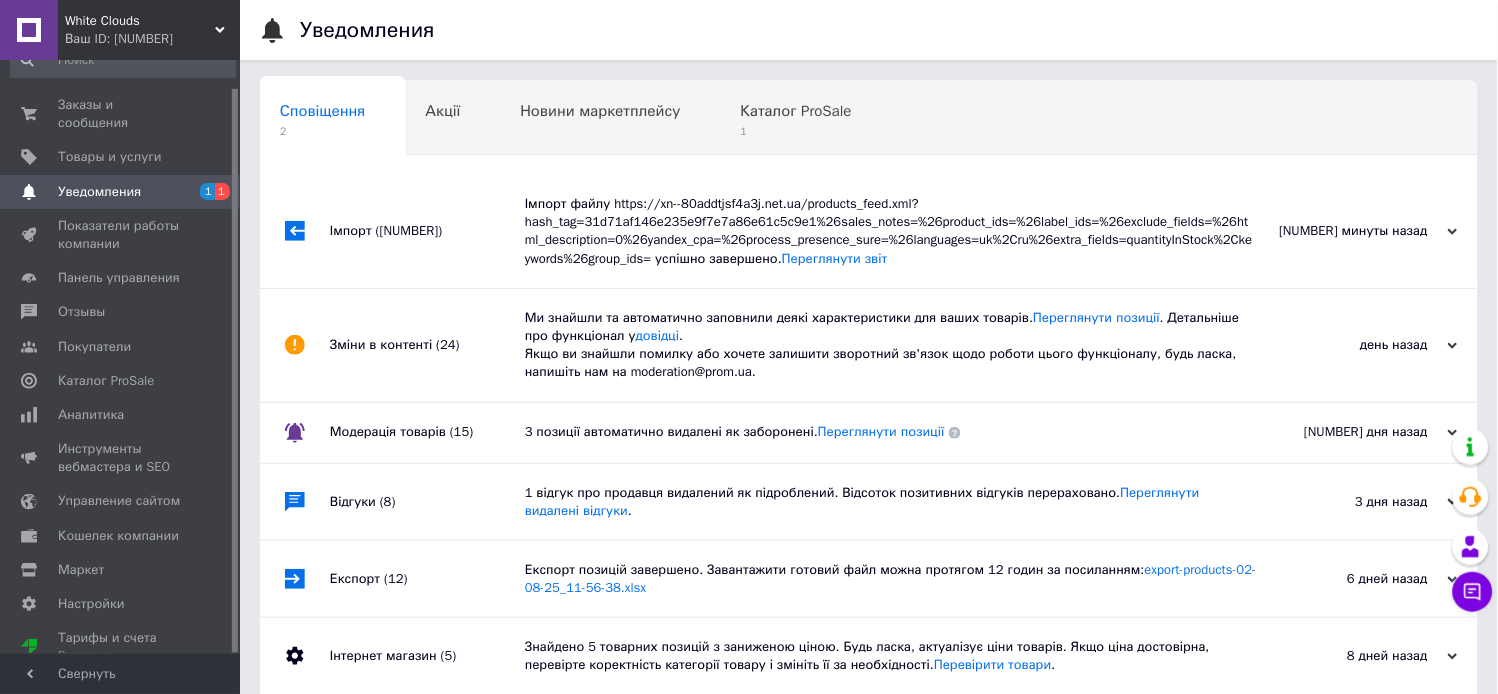 click on "Зміни в контенті   ([NUMBER])" at bounding box center (427, 345) 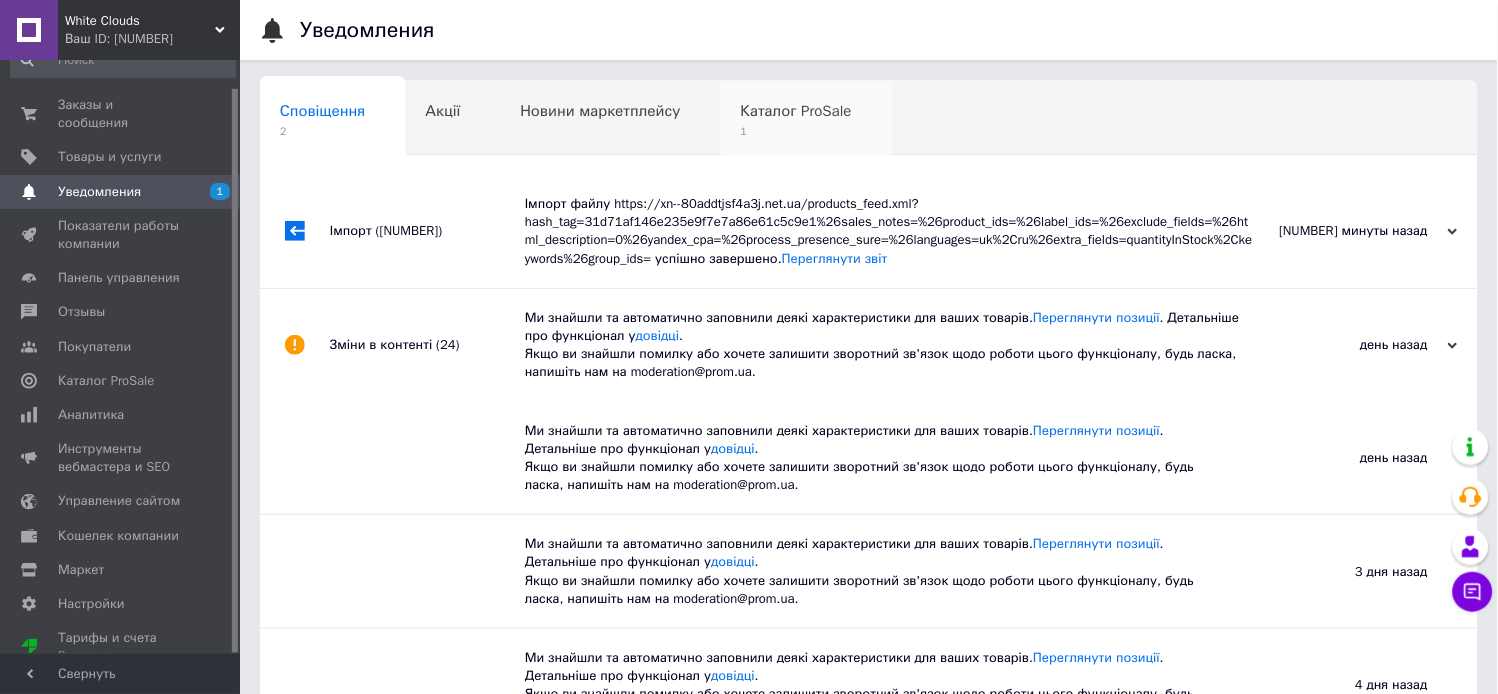 click on "Каталог ProSale" at bounding box center [796, 111] 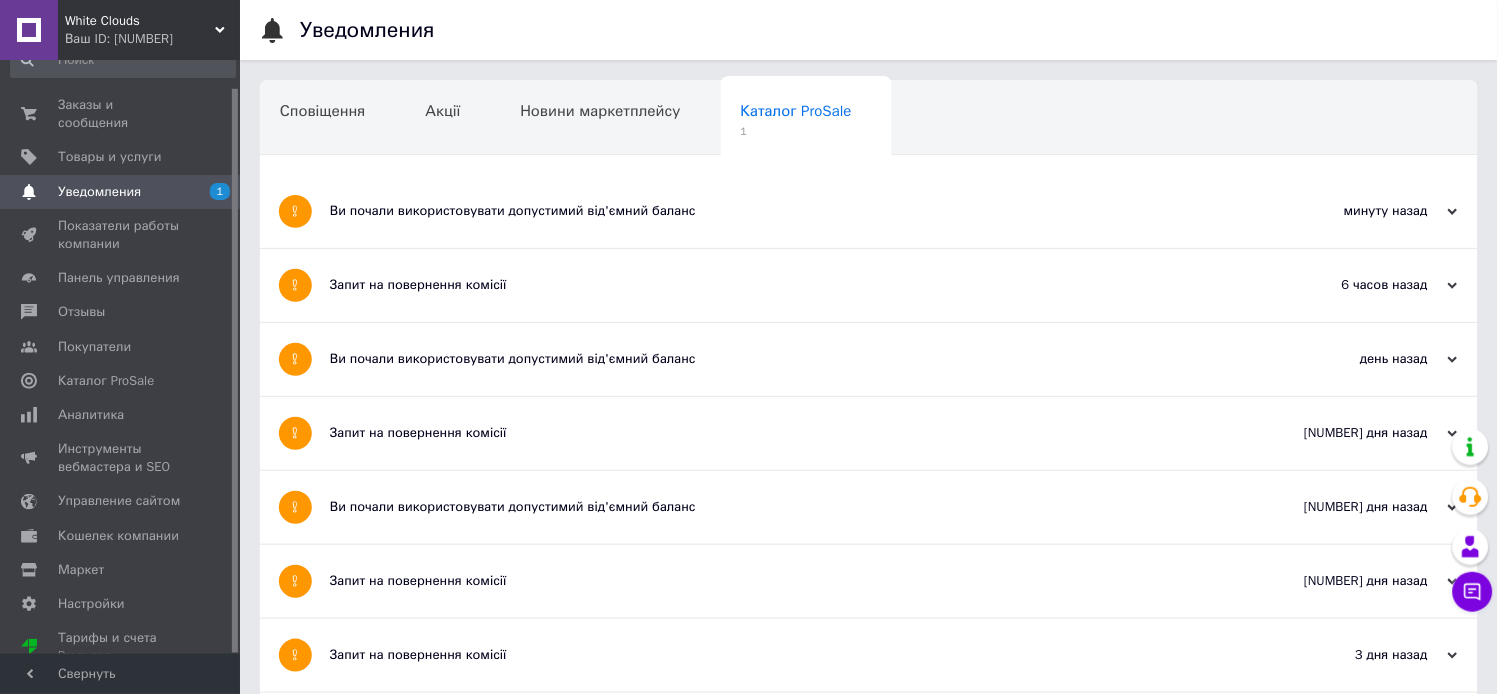 click on "Ви почали використовувати допустимий від'ємний баланс" at bounding box center (794, 211) 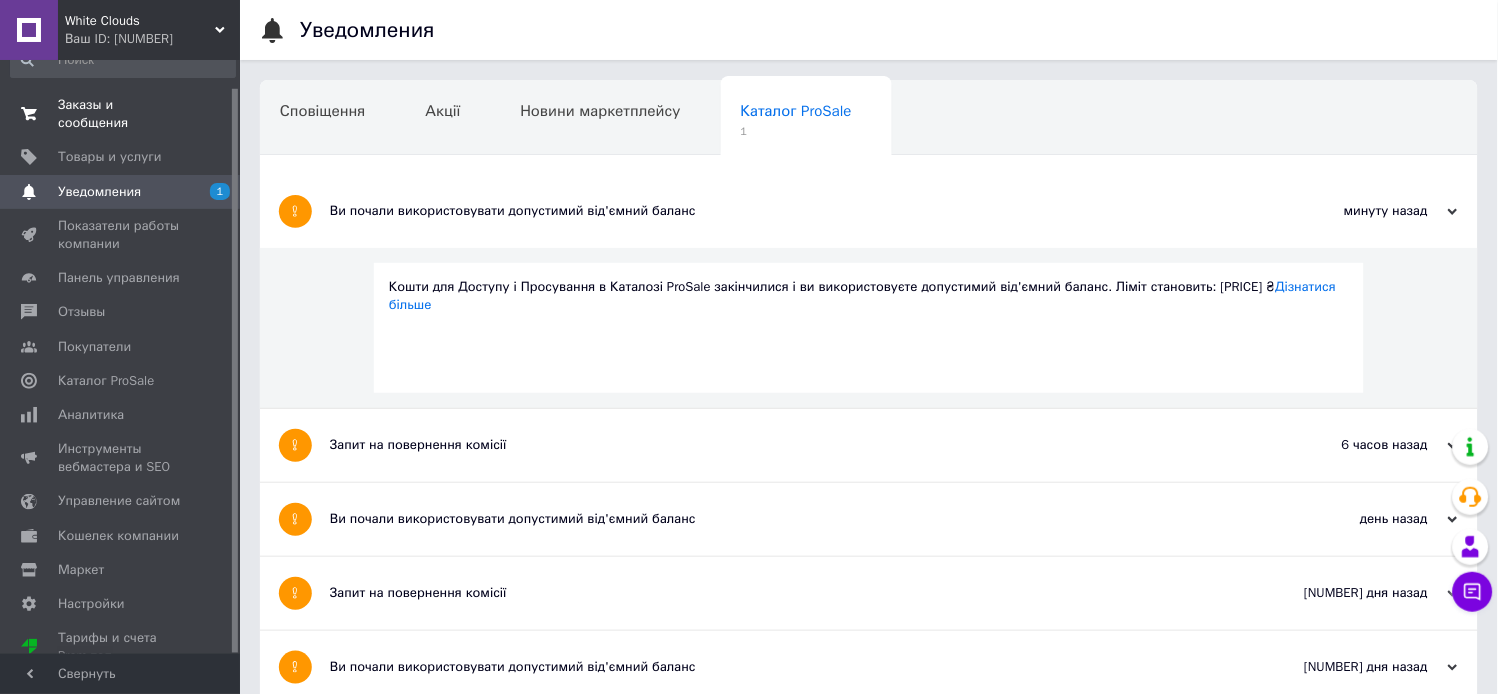 click on "Заказы и сообщения" at bounding box center (121, 114) 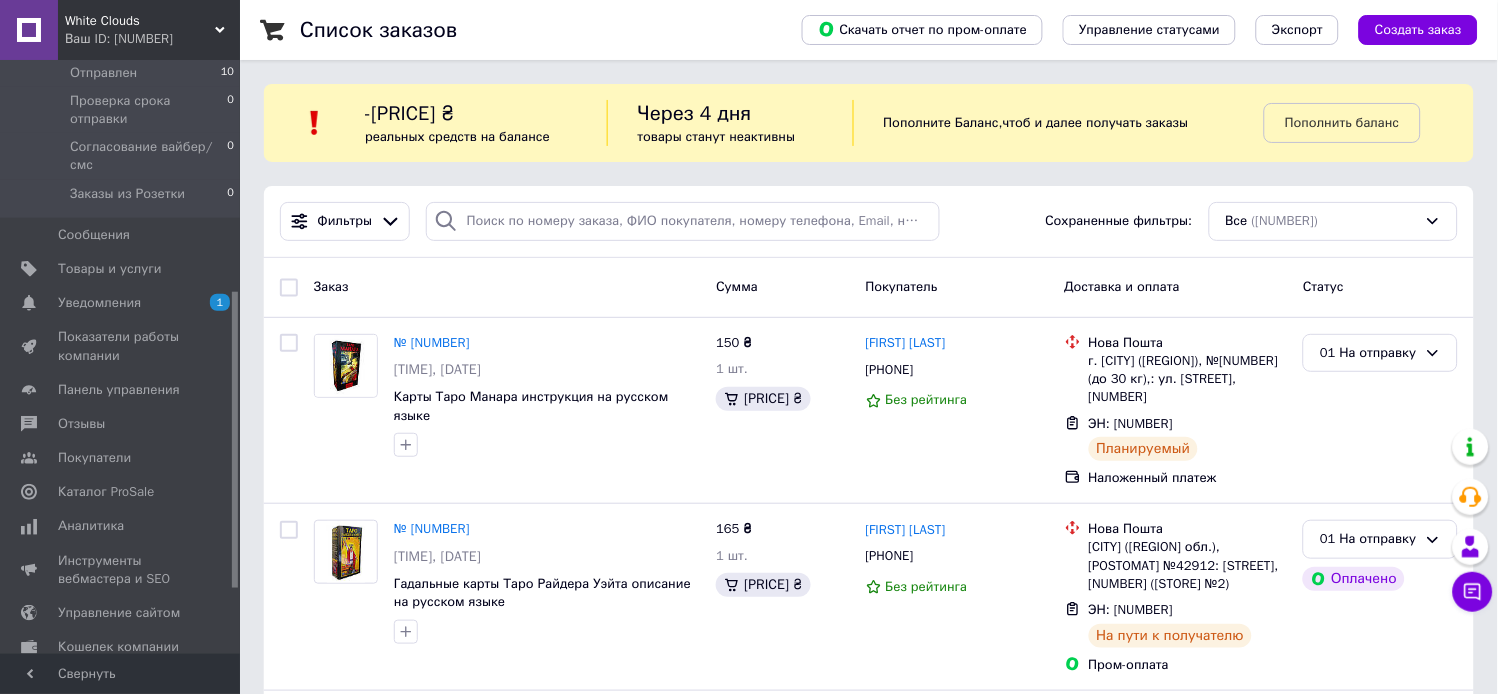 drag, startPoint x: 233, startPoint y: 316, endPoint x: 232, endPoint y: 532, distance: 216.00232 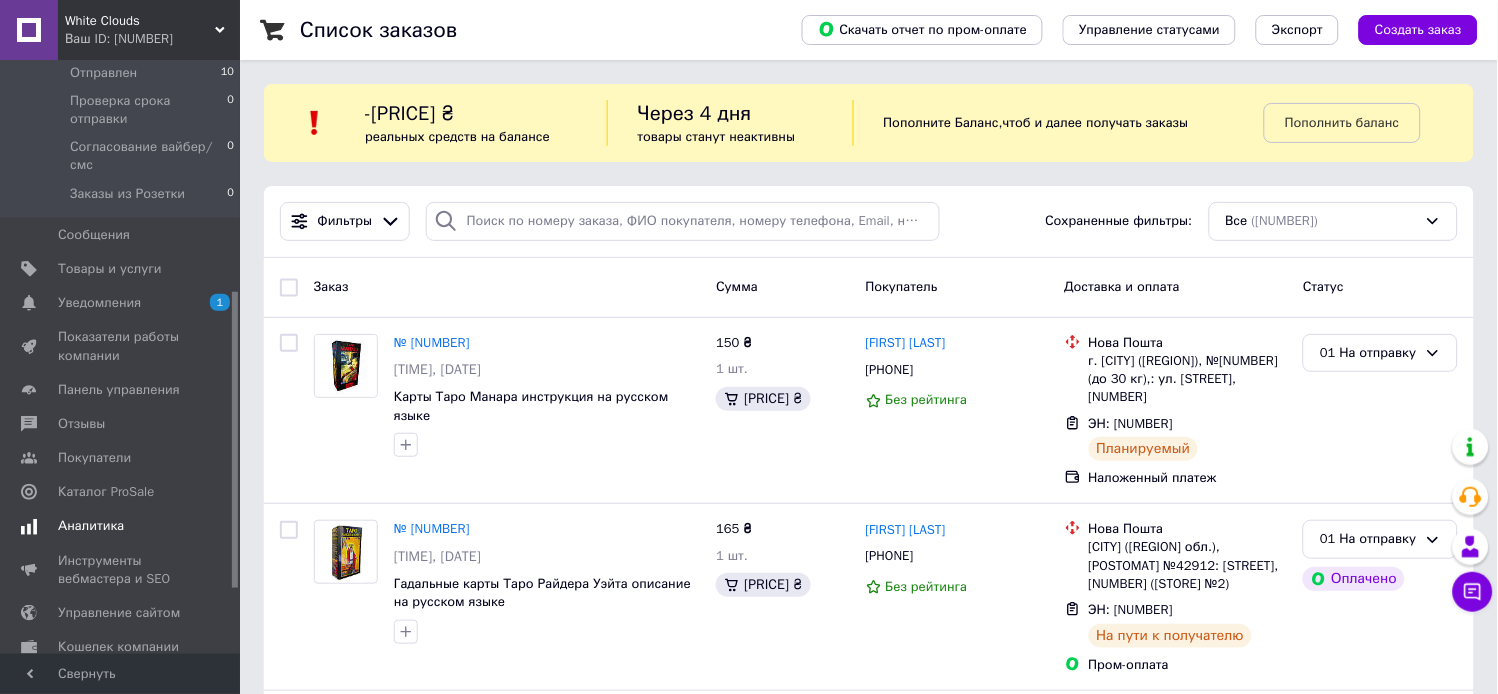 click on "Аналитика" at bounding box center (121, 526) 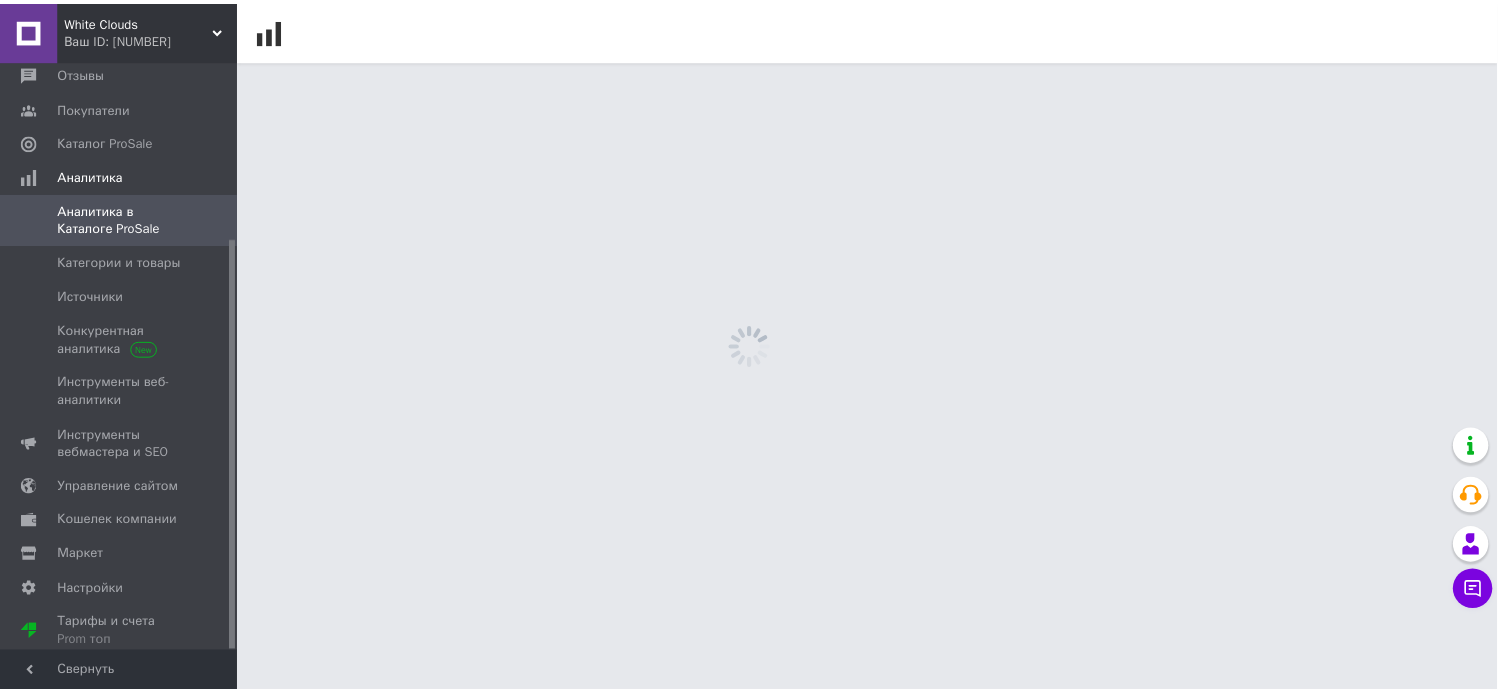 scroll, scrollTop: 254, scrollLeft: 0, axis: vertical 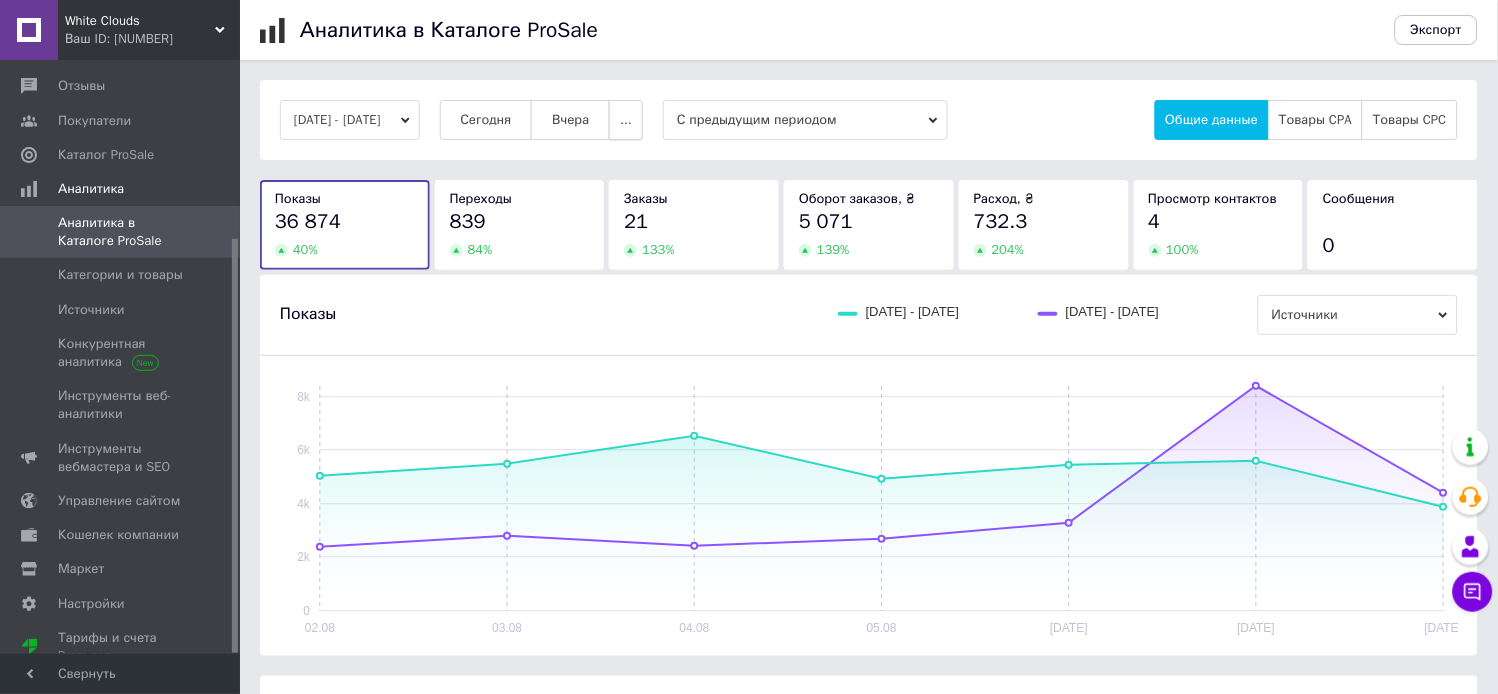 click on "..." at bounding box center [626, 120] 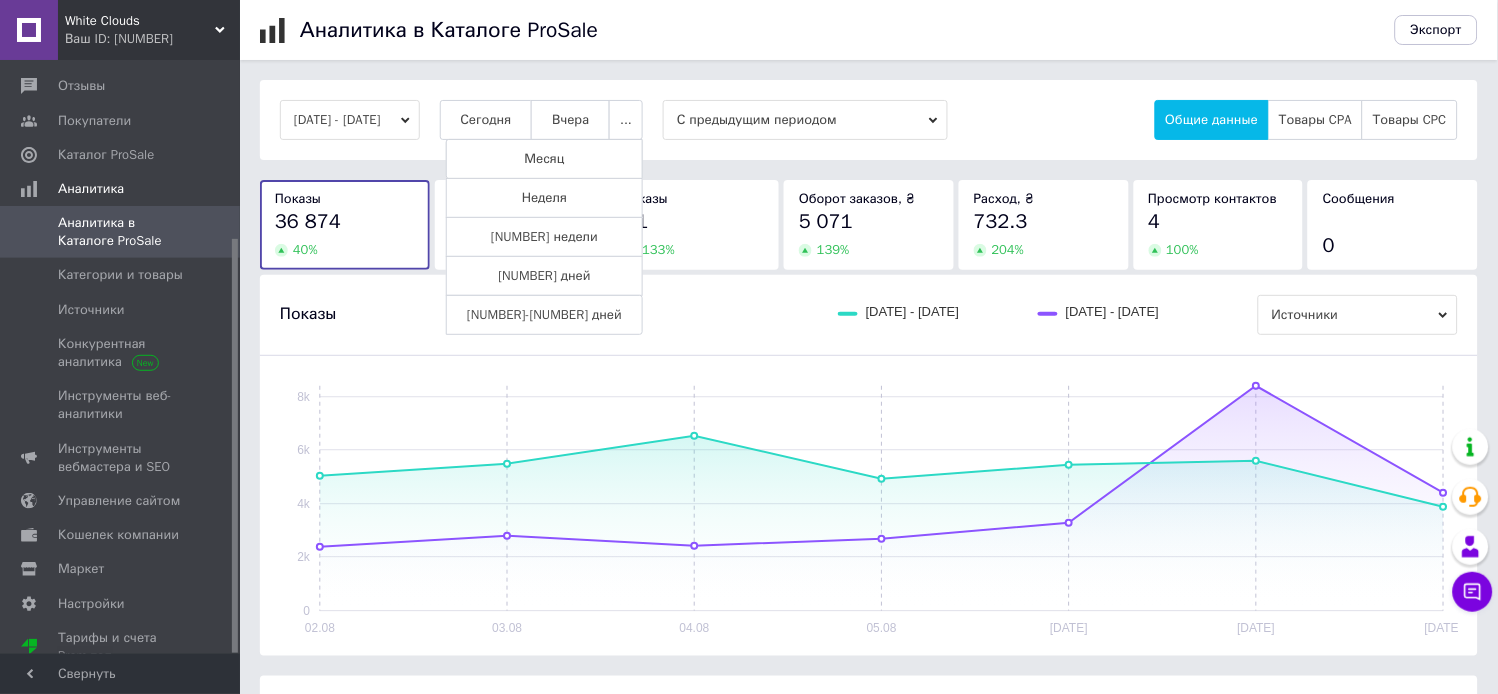click on "Месяц" at bounding box center [545, 159] 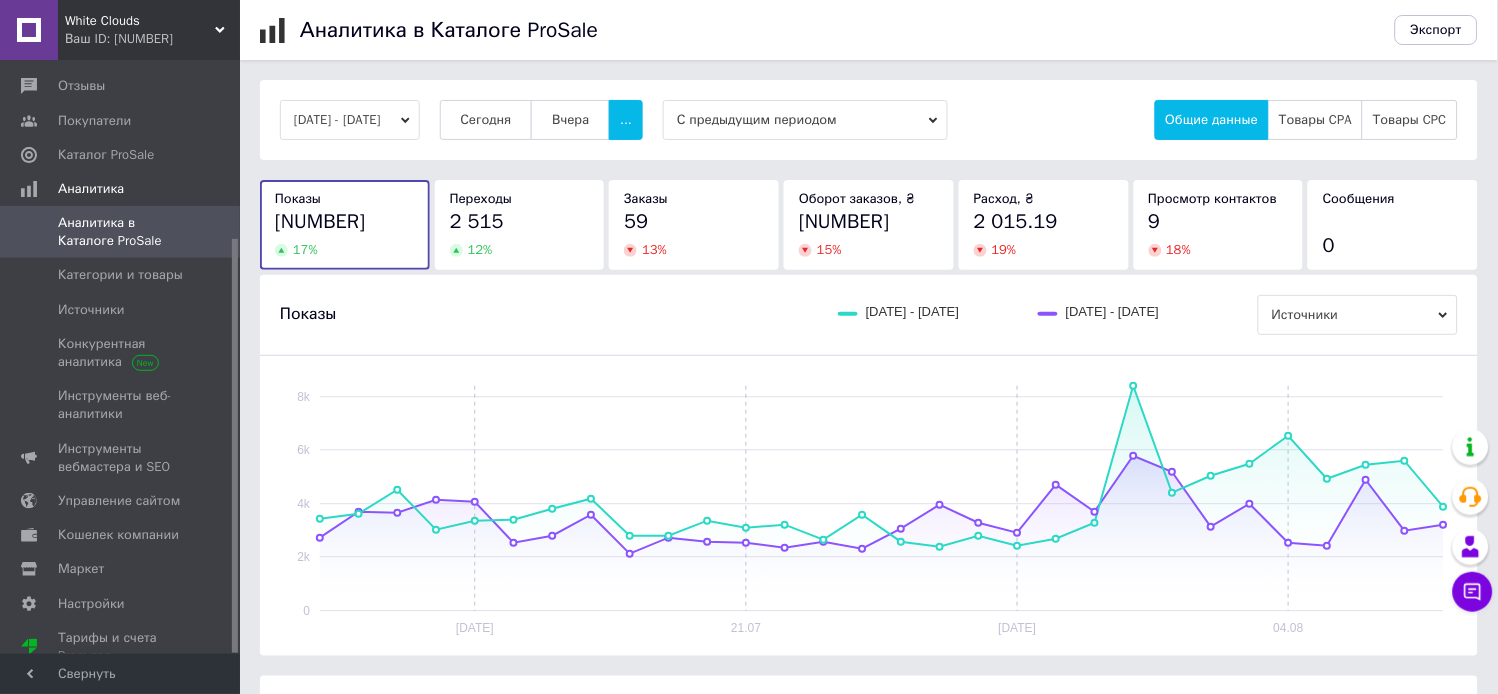 click on "2 515" at bounding box center (520, 222) 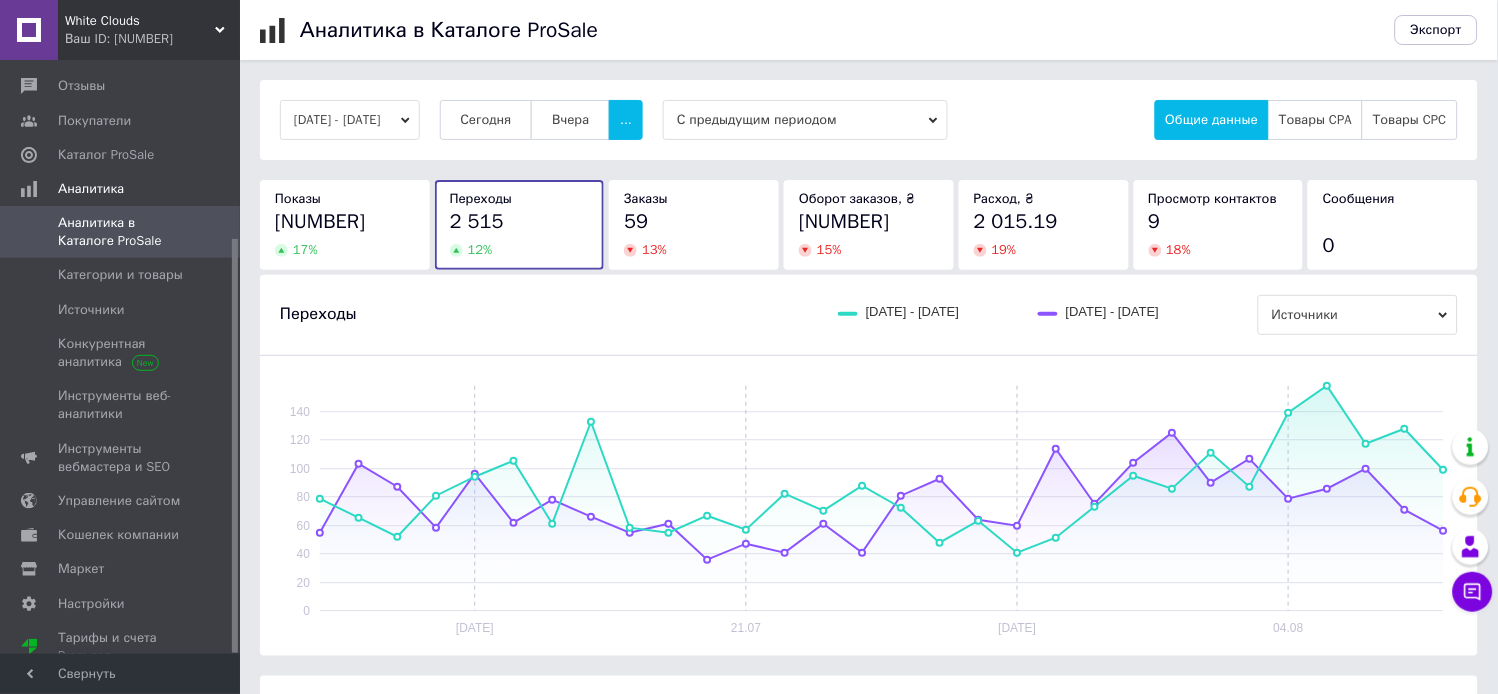 click on "59 13 %" at bounding box center (694, 233) 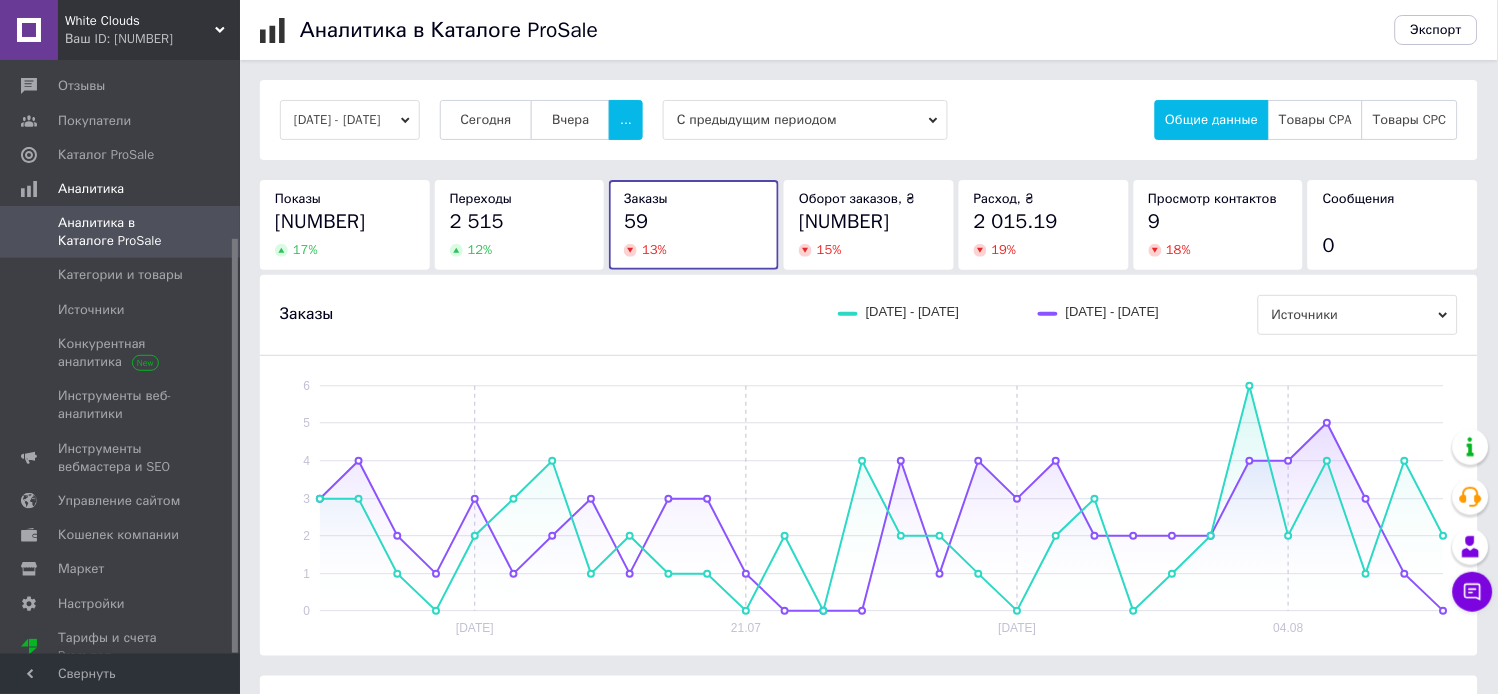 click on "14 843 15 %" at bounding box center [869, 233] 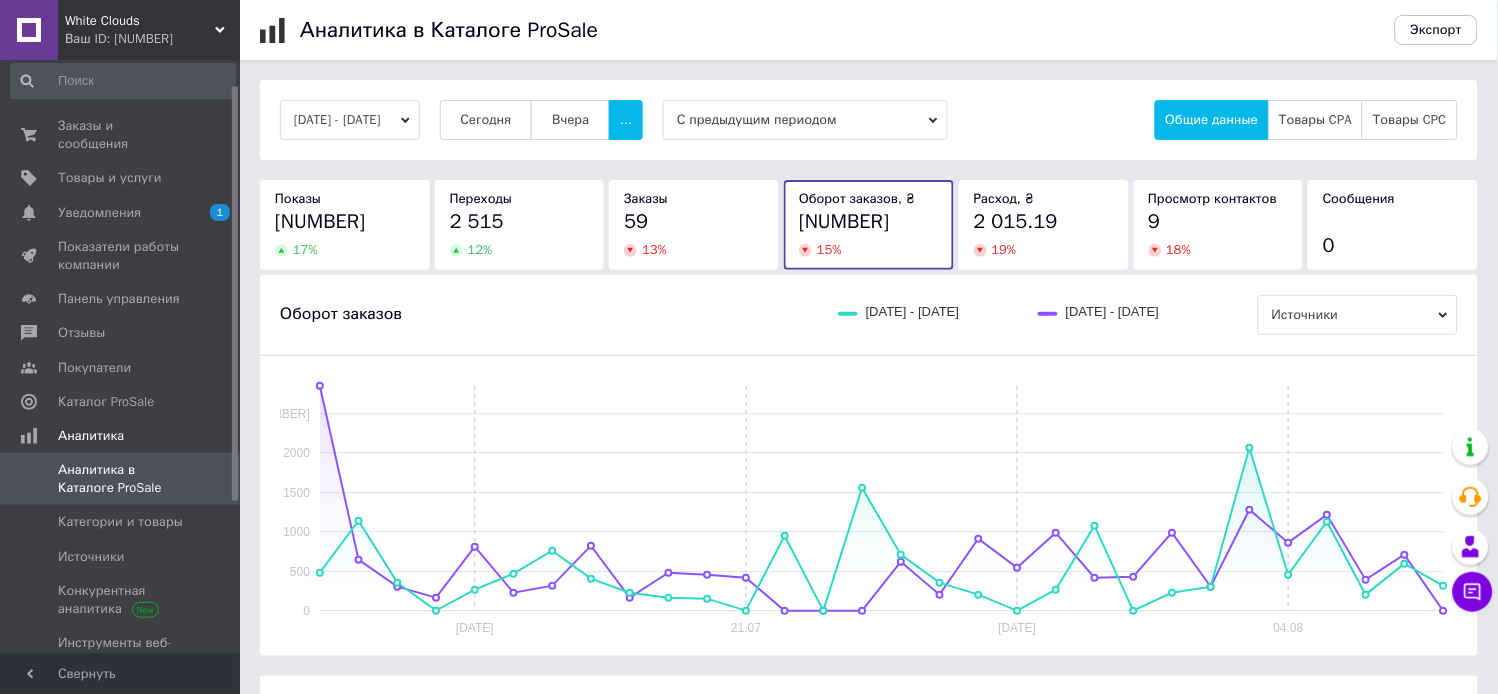 drag, startPoint x: 234, startPoint y: 223, endPoint x: 230, endPoint y: 87, distance: 136.0588 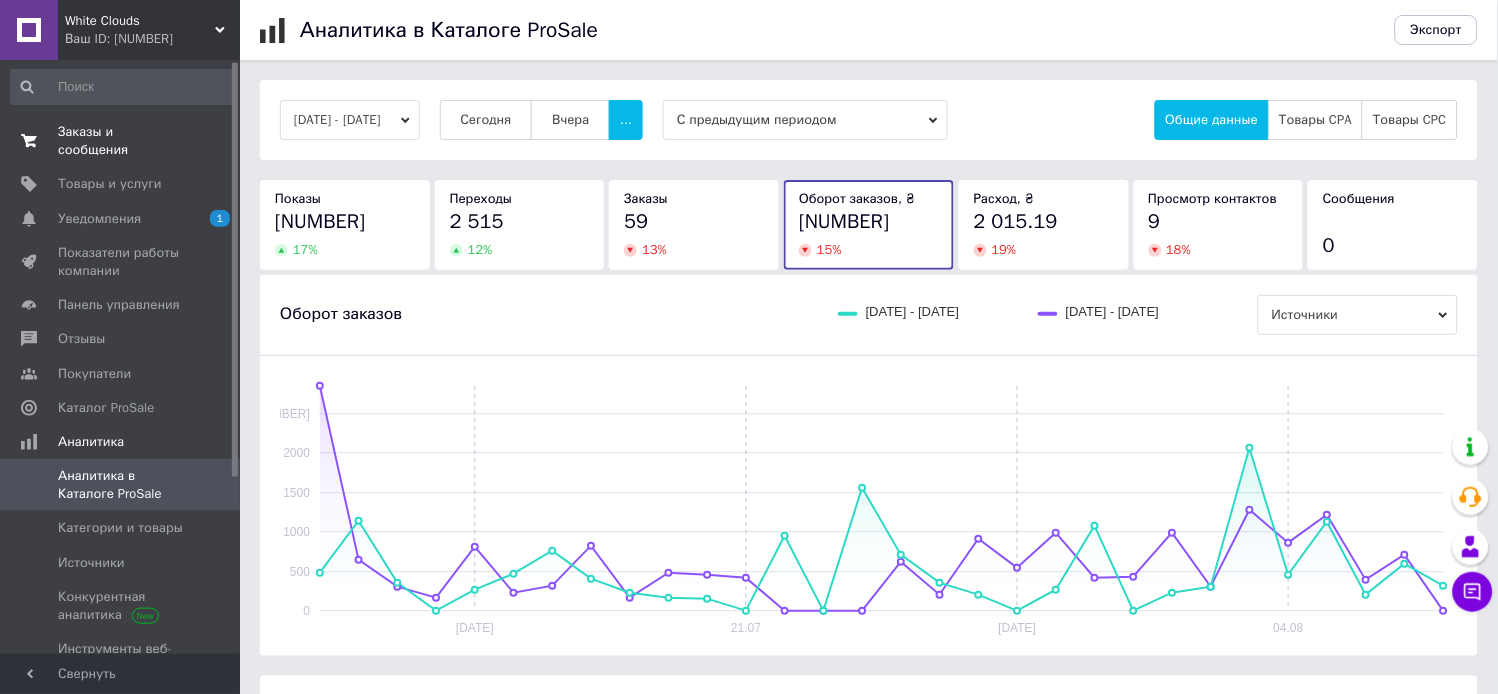 click on "Заказы и сообщения" at bounding box center [121, 141] 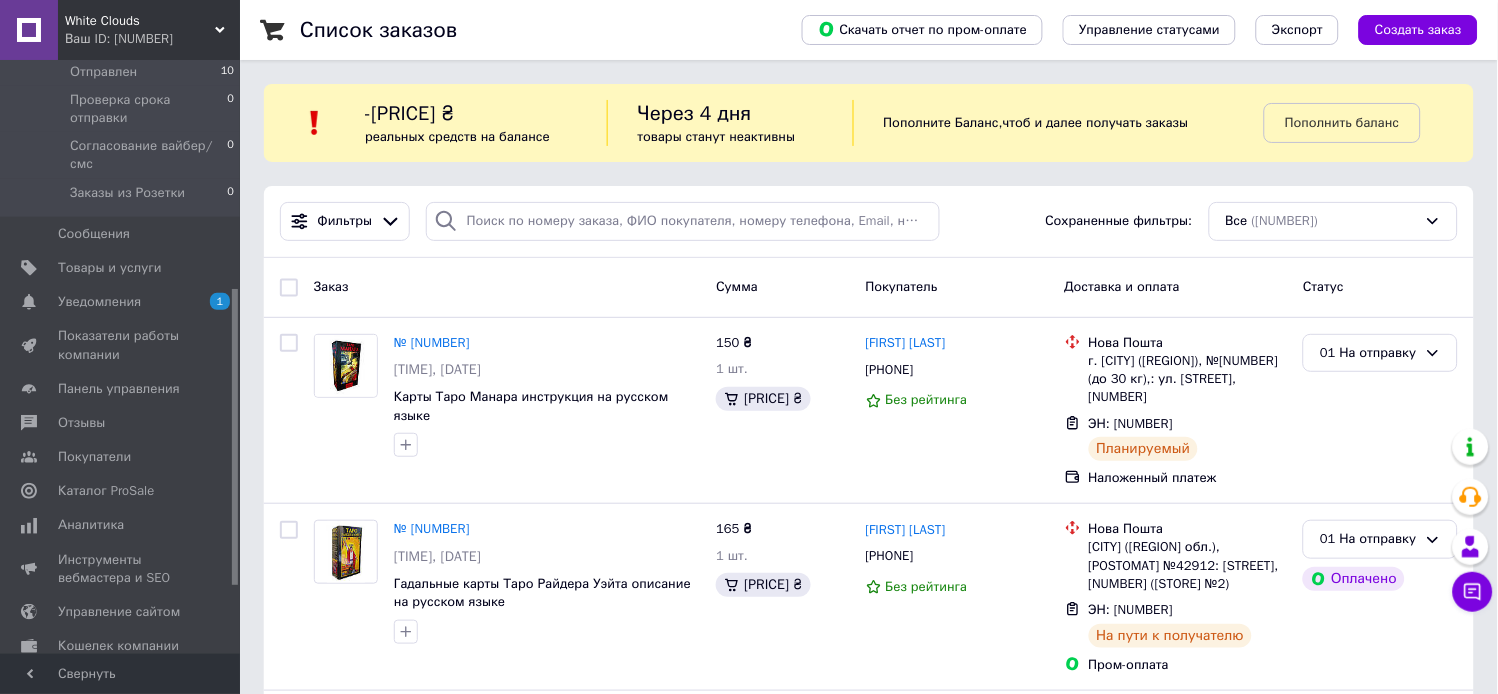 drag, startPoint x: 233, startPoint y: 205, endPoint x: 244, endPoint y: 444, distance: 239.253 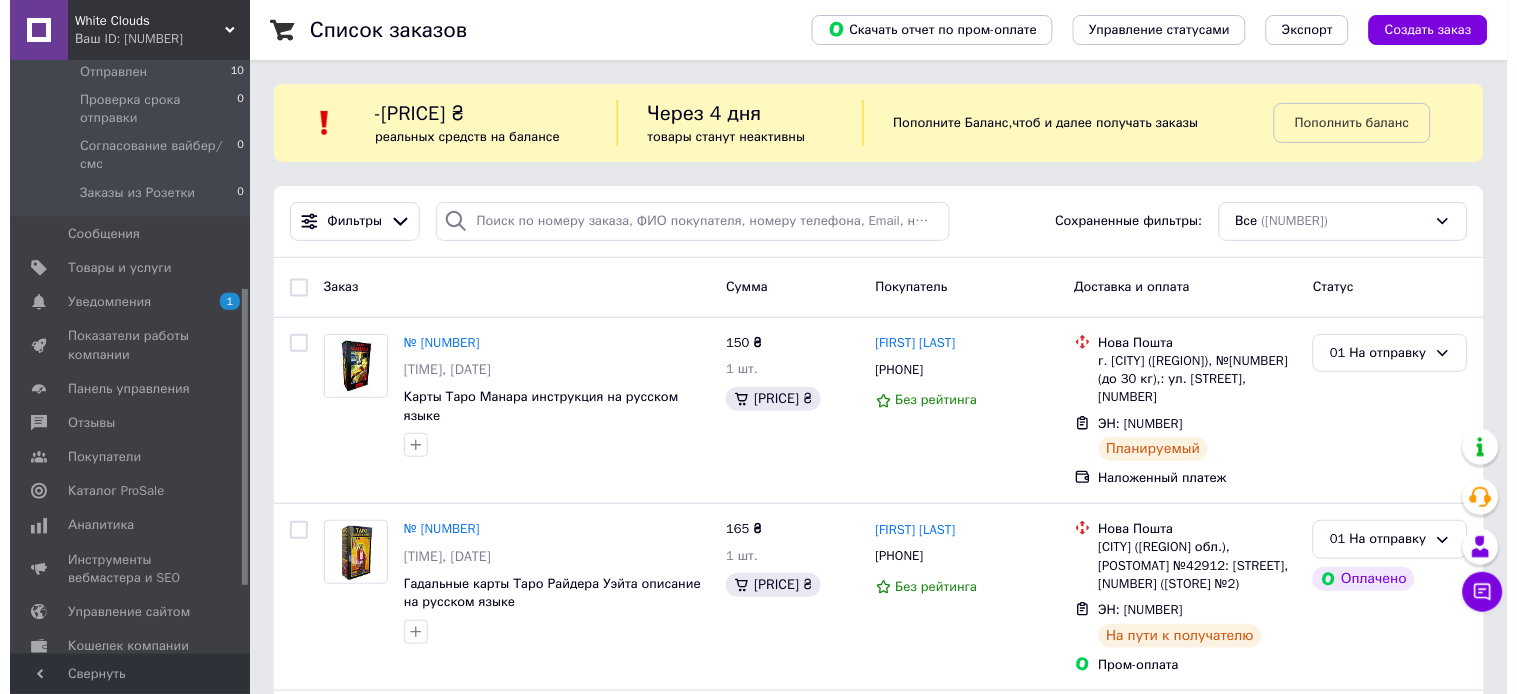 scroll, scrollTop: 491, scrollLeft: 0, axis: vertical 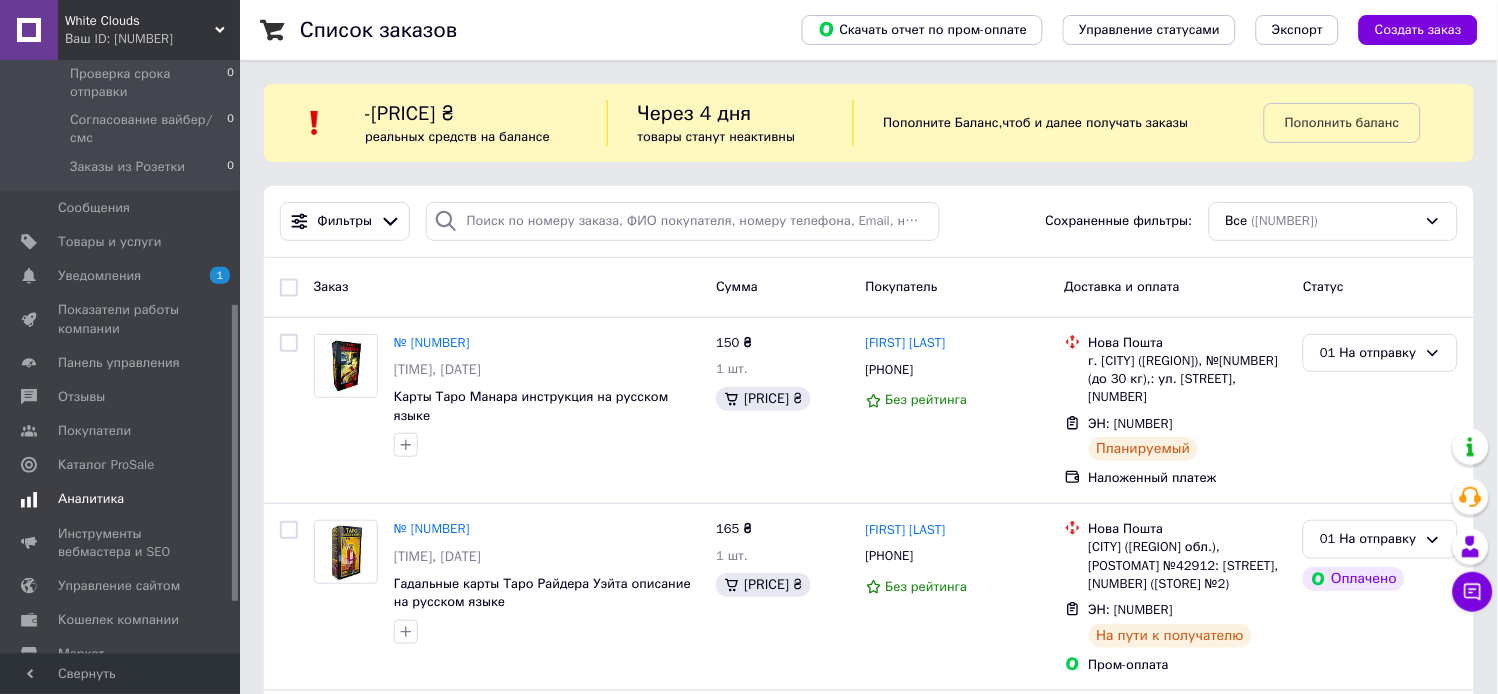 click on "Аналитика" at bounding box center (91, 499) 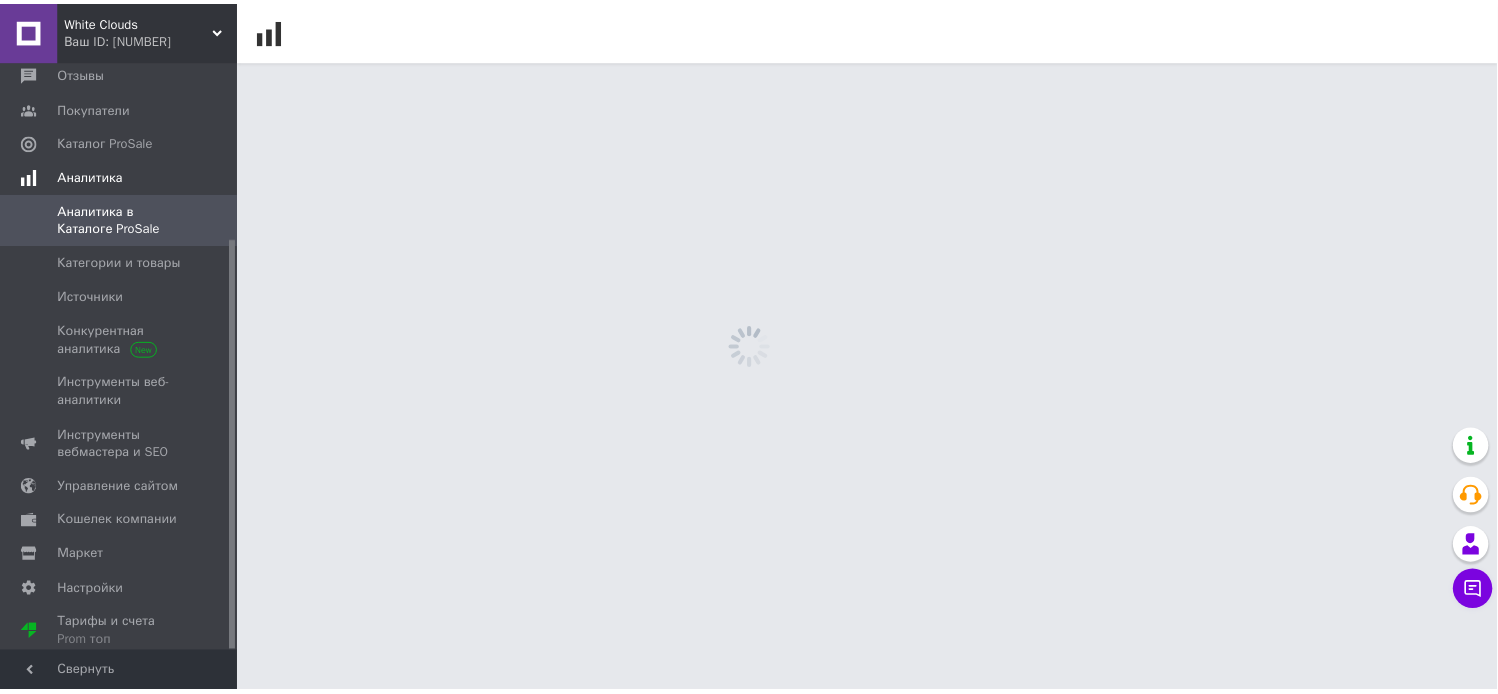 scroll, scrollTop: 254, scrollLeft: 0, axis: vertical 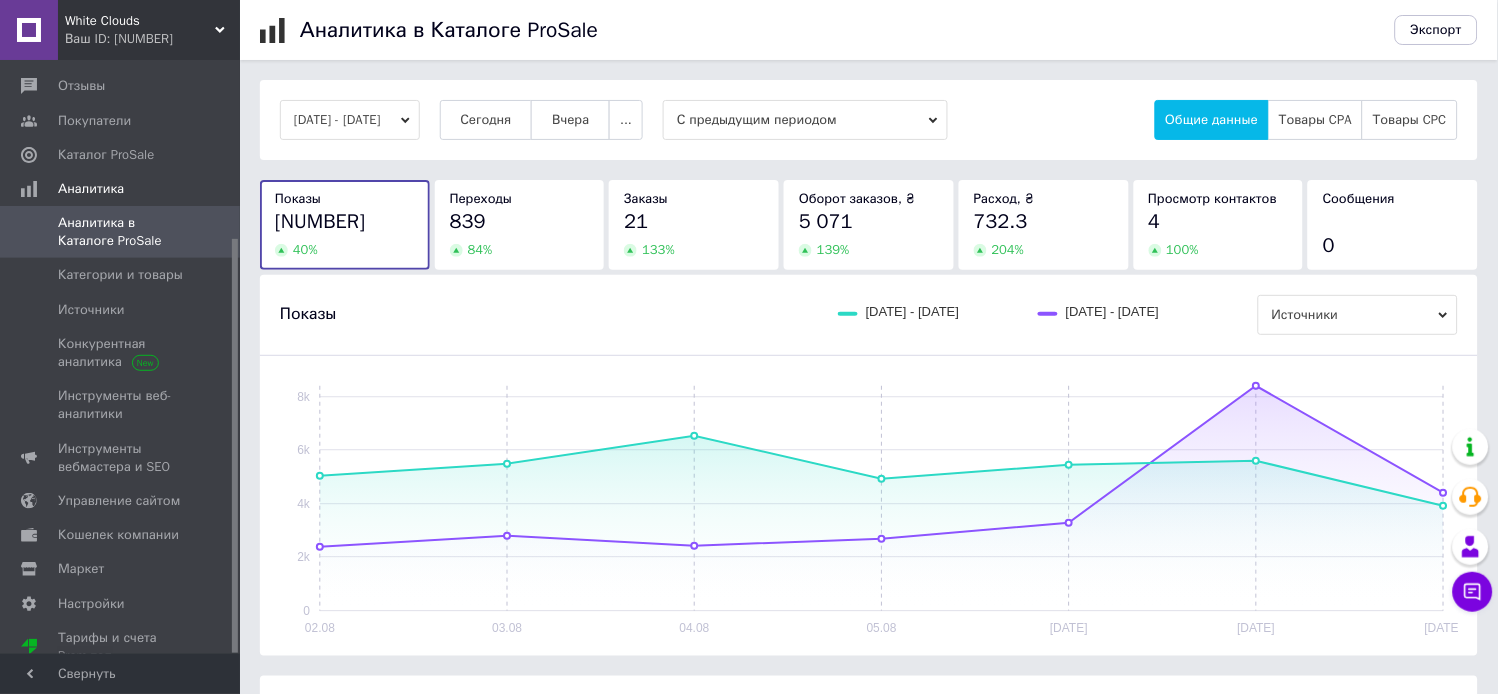 click at bounding box center (235, 446) 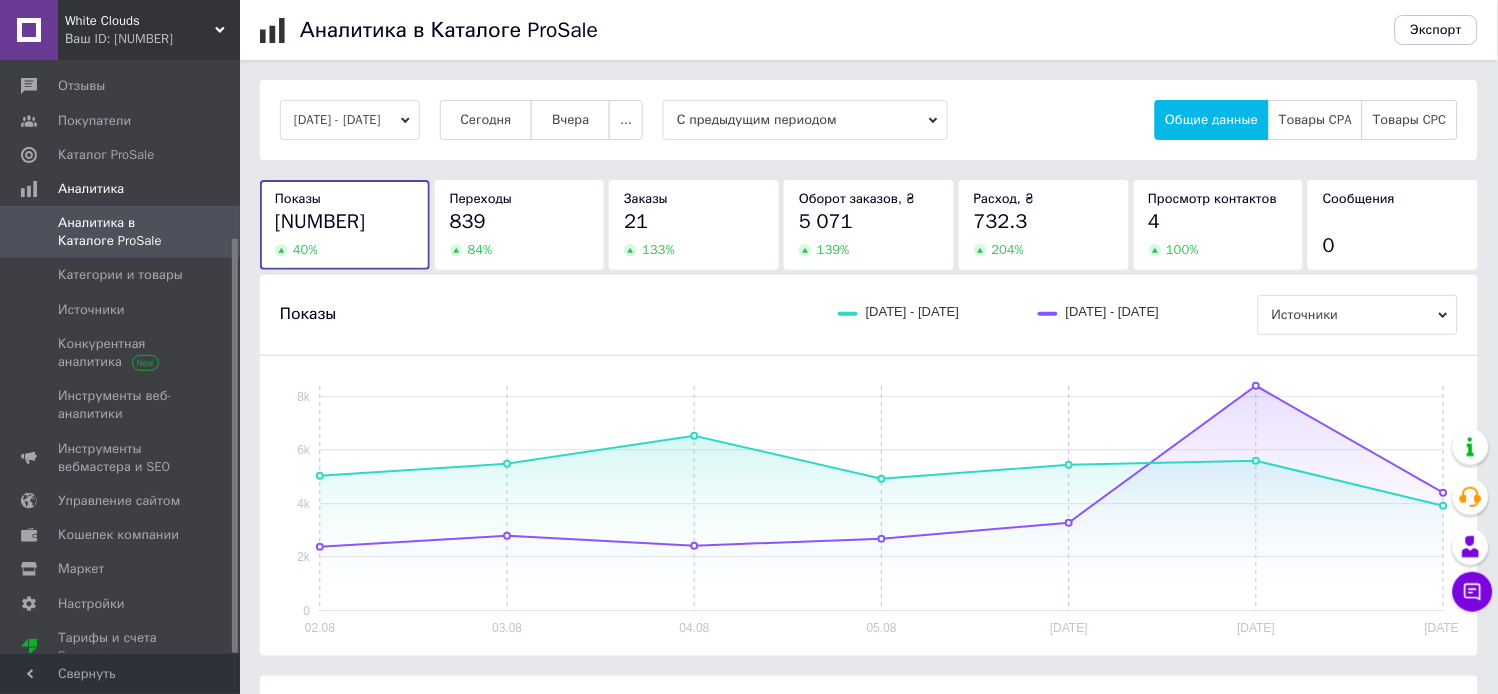 scroll, scrollTop: 254, scrollLeft: 0, axis: vertical 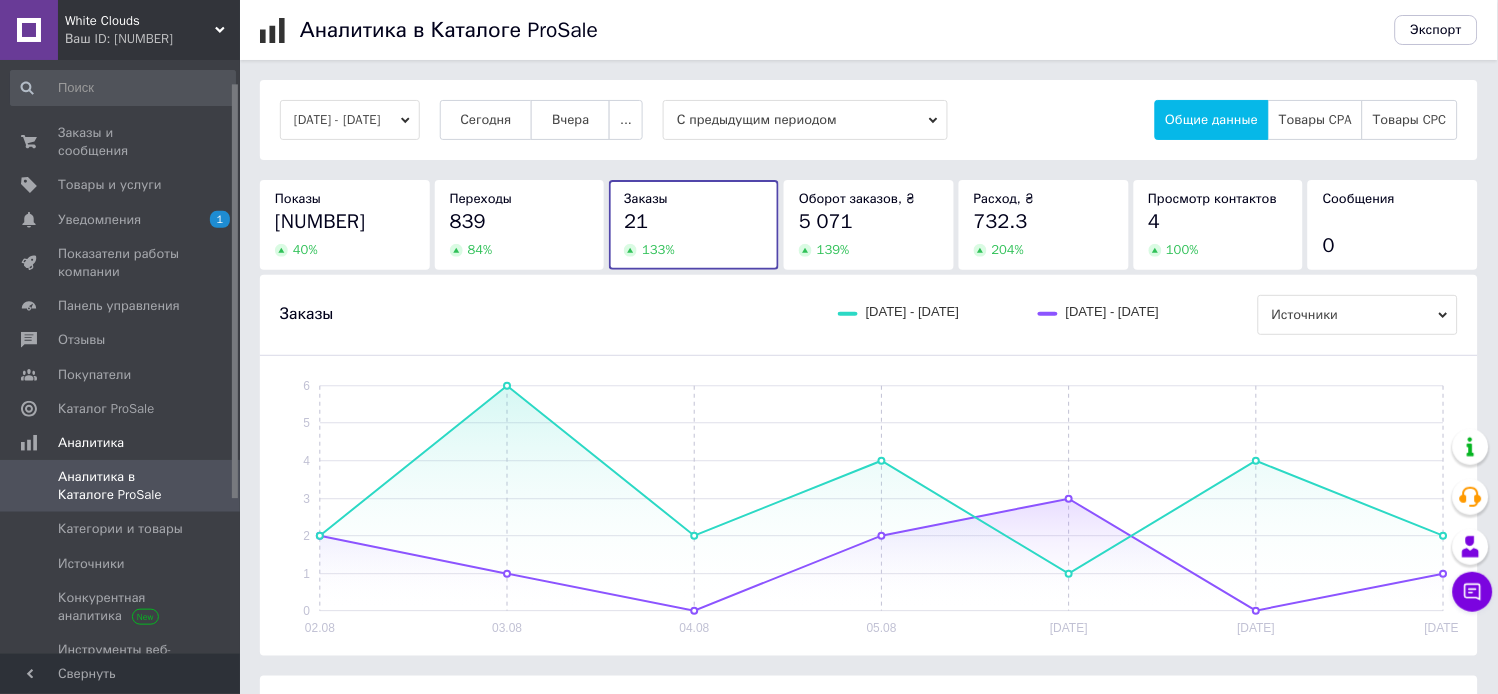 drag, startPoint x: 234, startPoint y: 268, endPoint x: 224, endPoint y: 36, distance: 232.21542 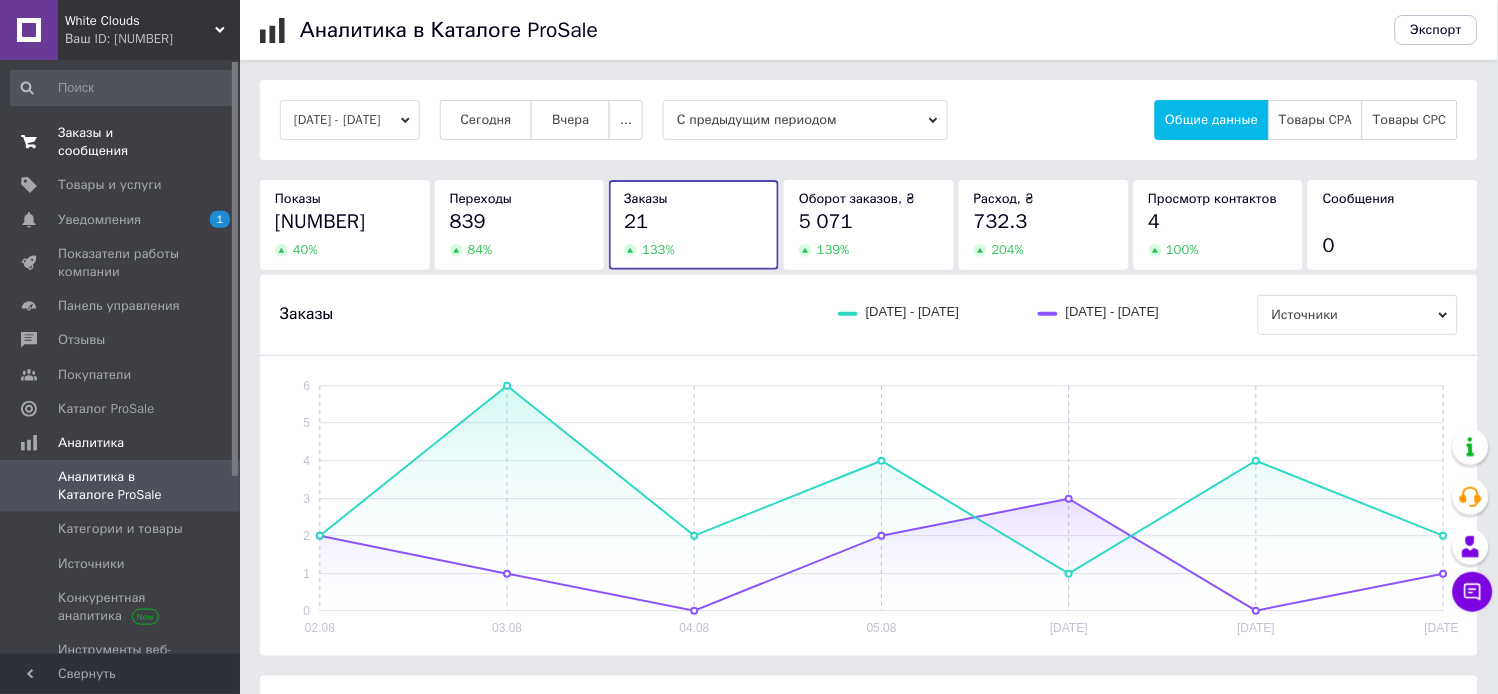 click on "Заказы и сообщения 0 0" at bounding box center [123, 142] 